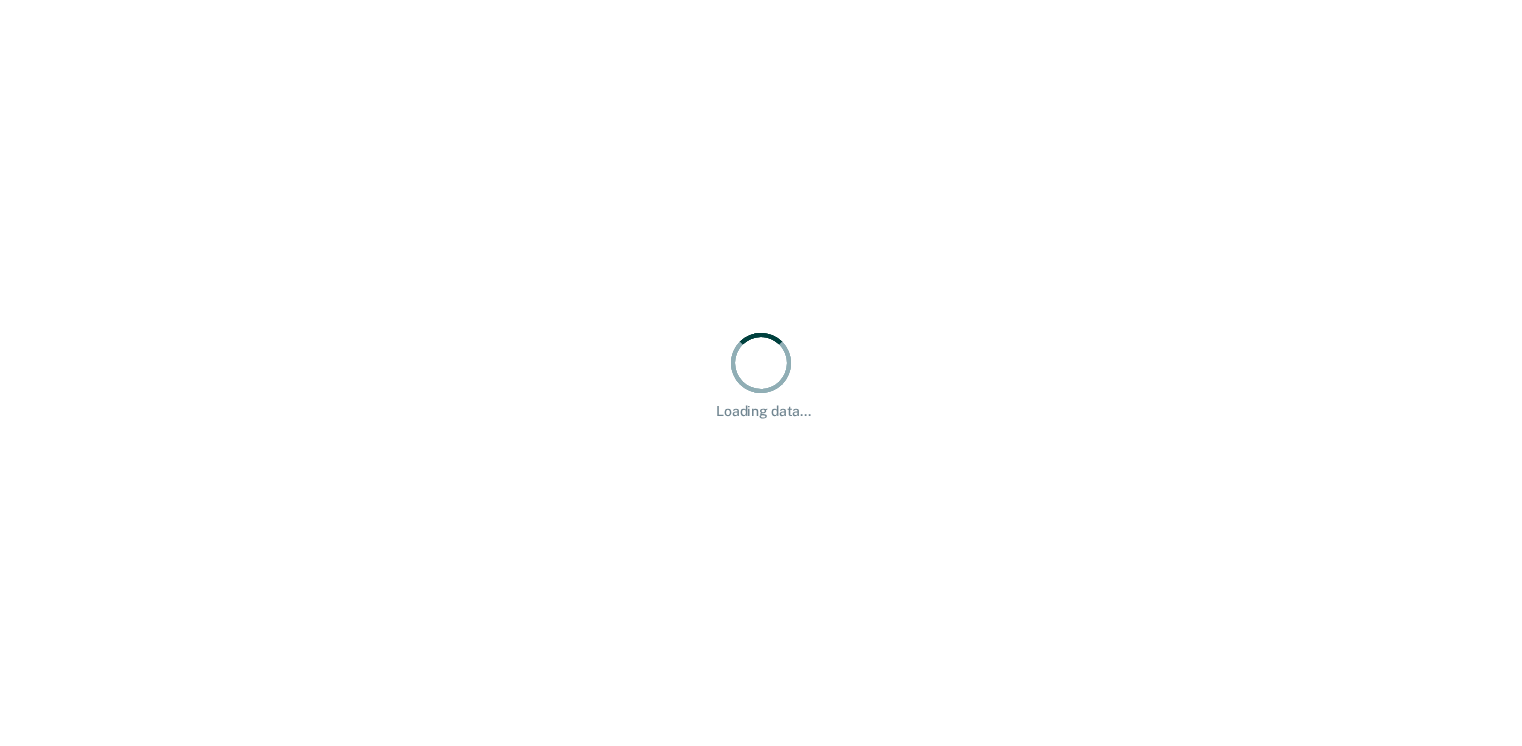 scroll, scrollTop: 0, scrollLeft: 0, axis: both 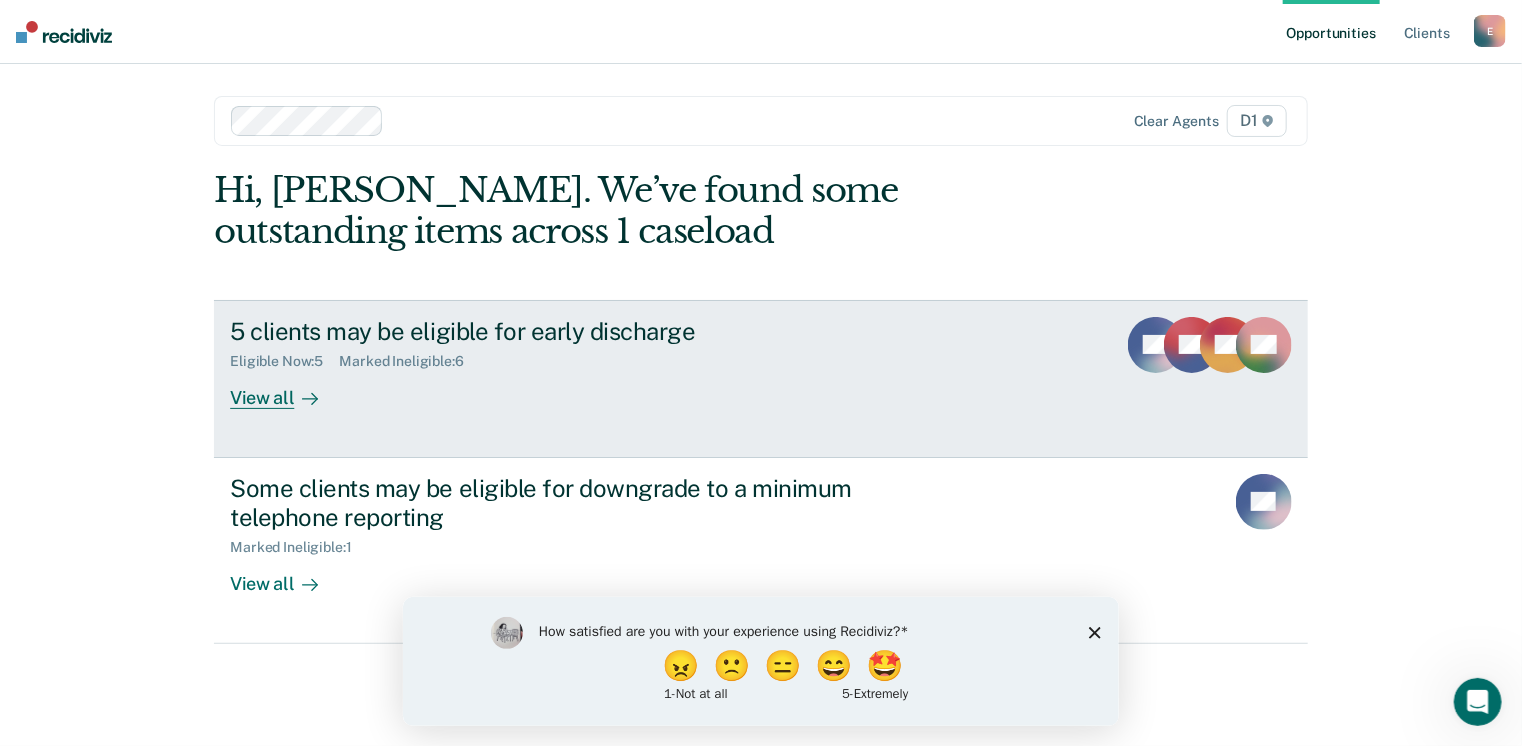 click on "View all" at bounding box center [286, 389] 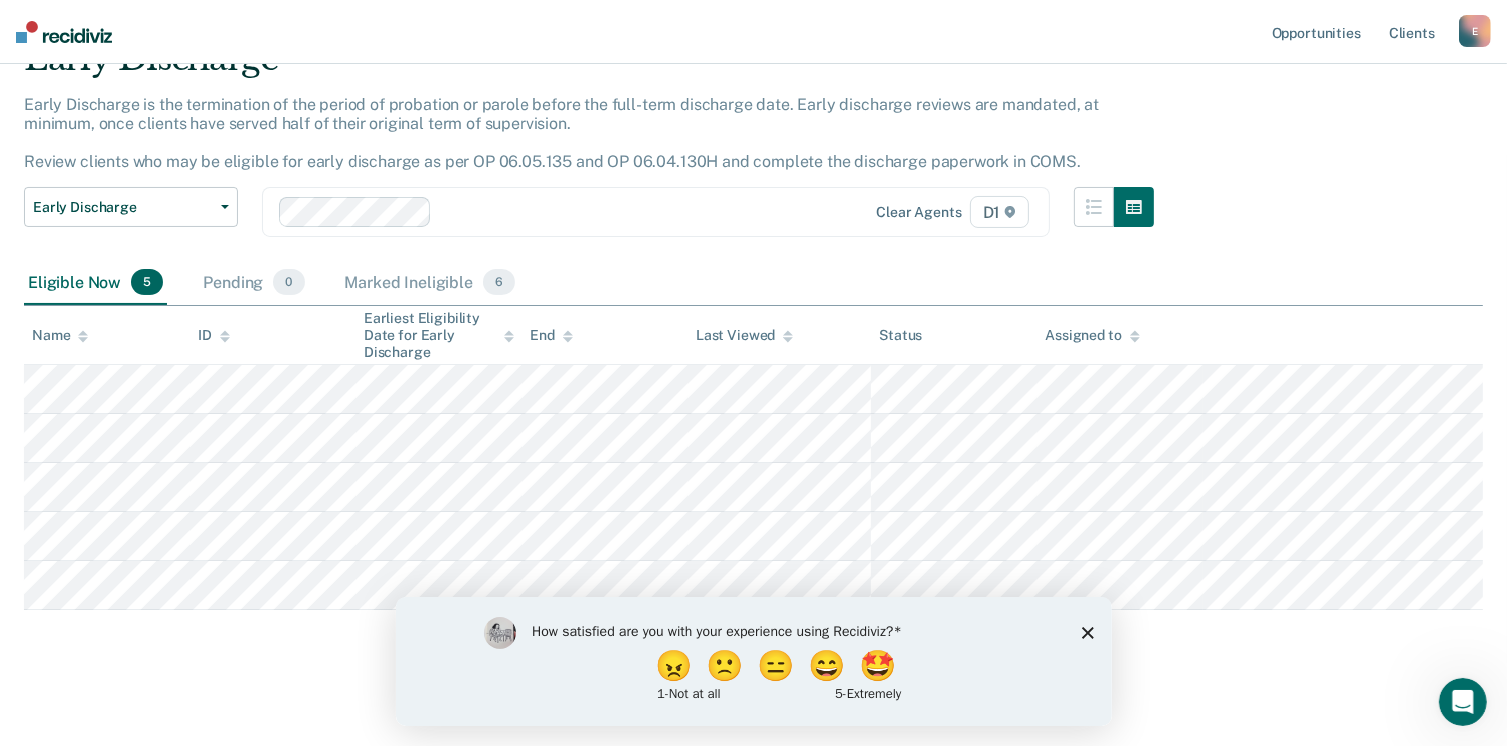 scroll, scrollTop: 105, scrollLeft: 0, axis: vertical 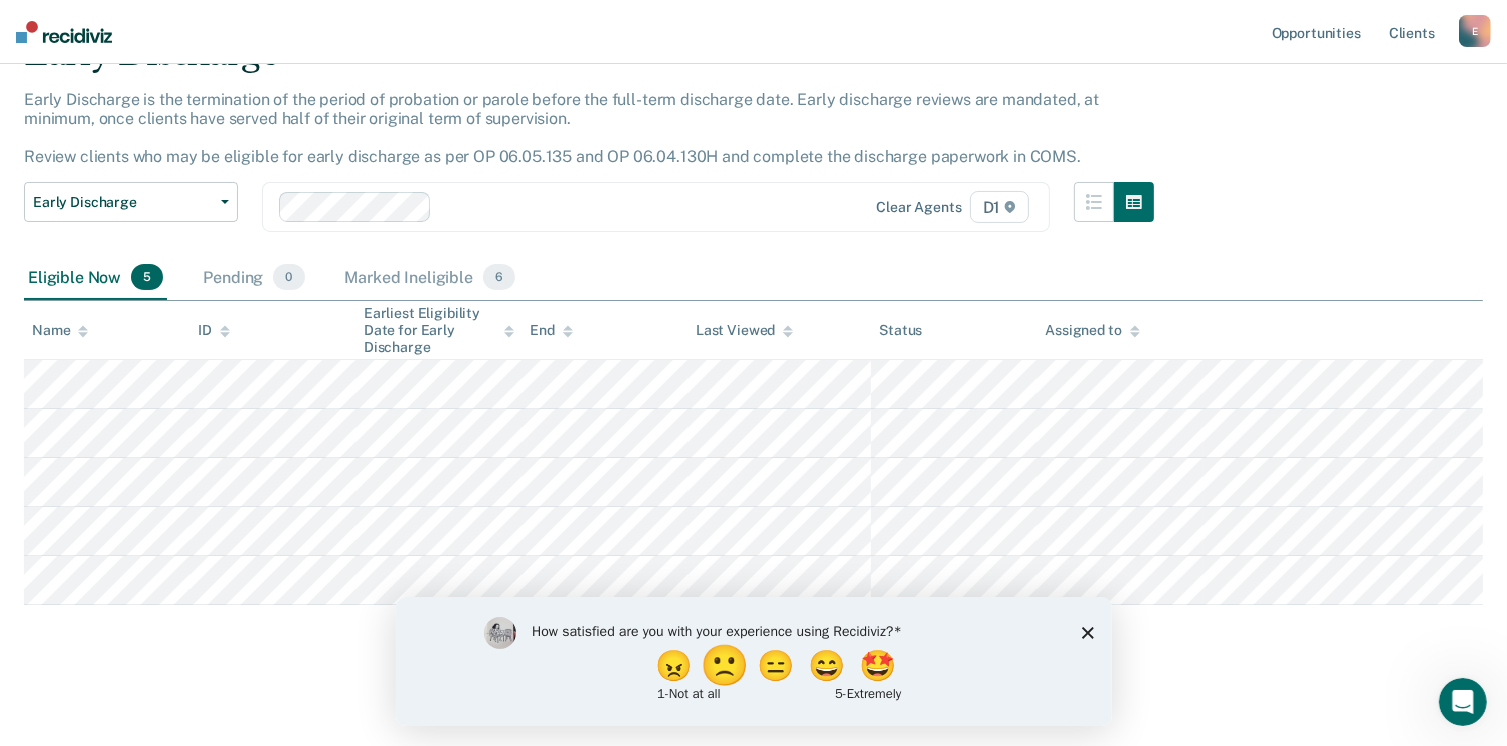 click on "🙁" at bounding box center [726, 665] 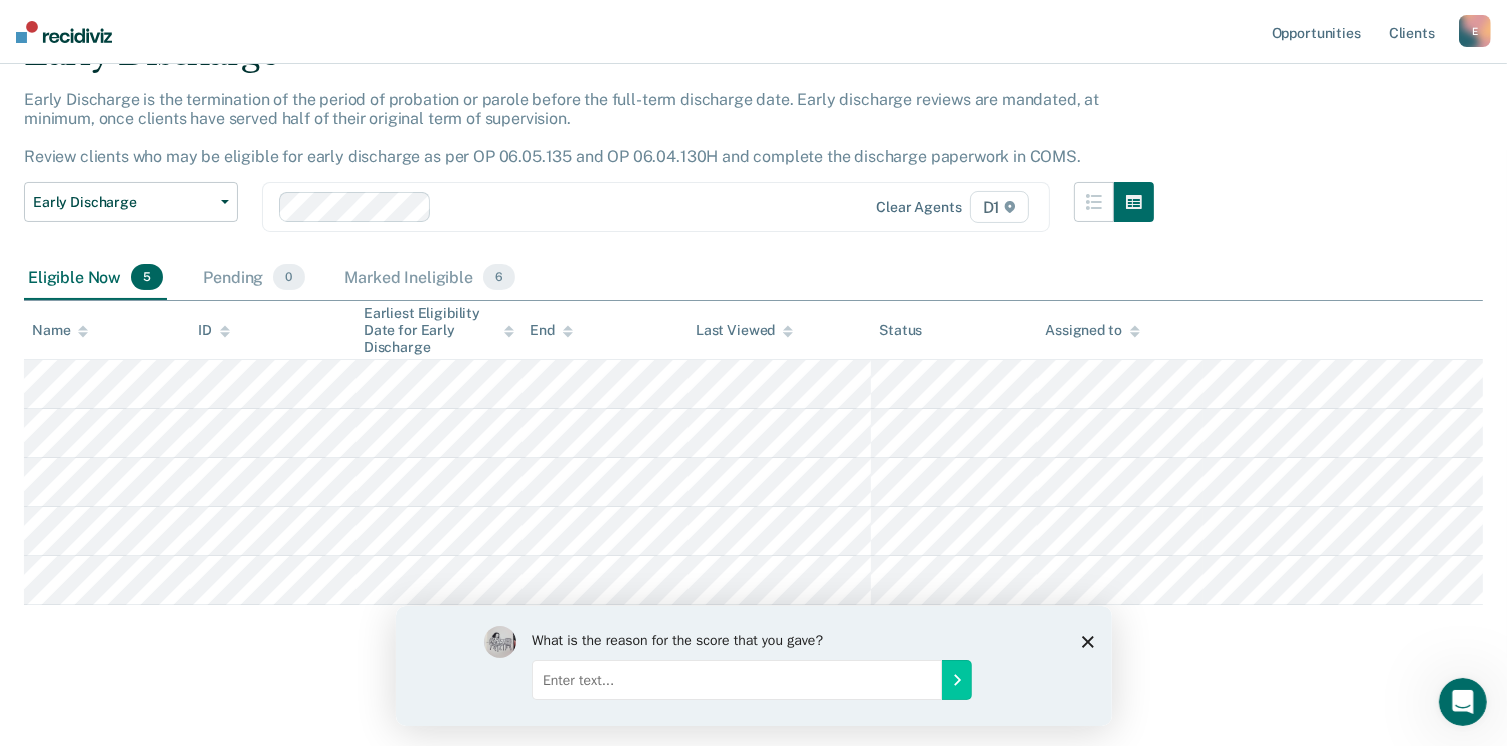 click 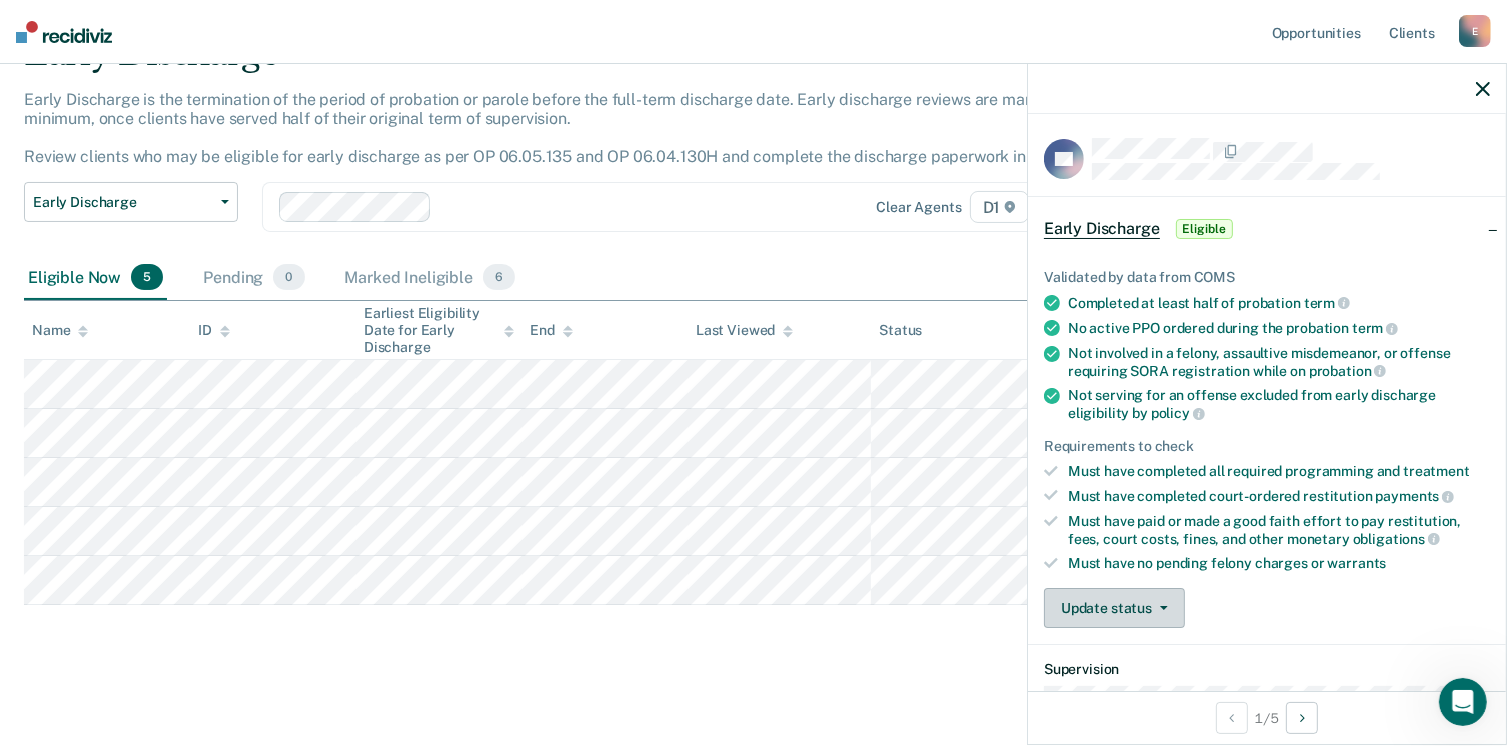 click at bounding box center [1160, 608] 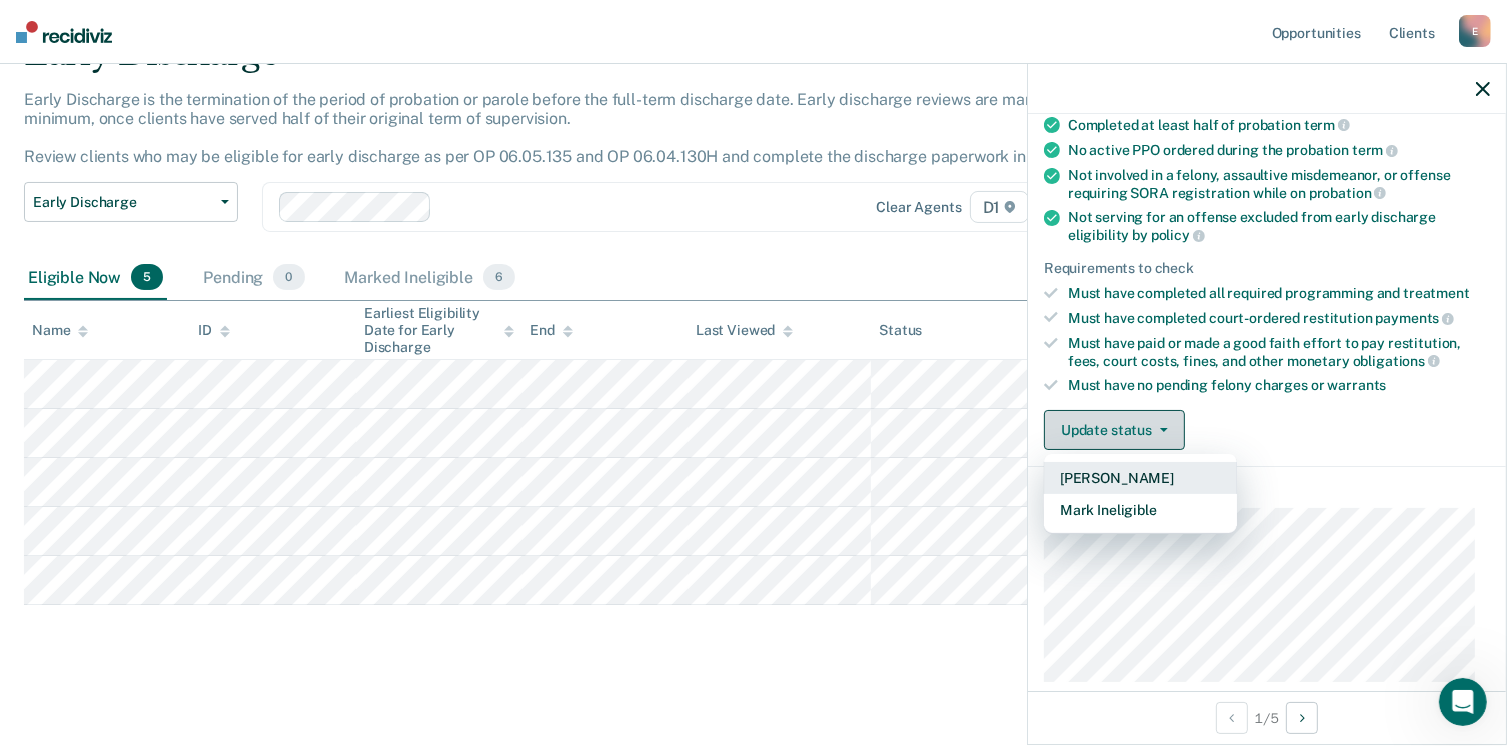 scroll, scrollTop: 200, scrollLeft: 0, axis: vertical 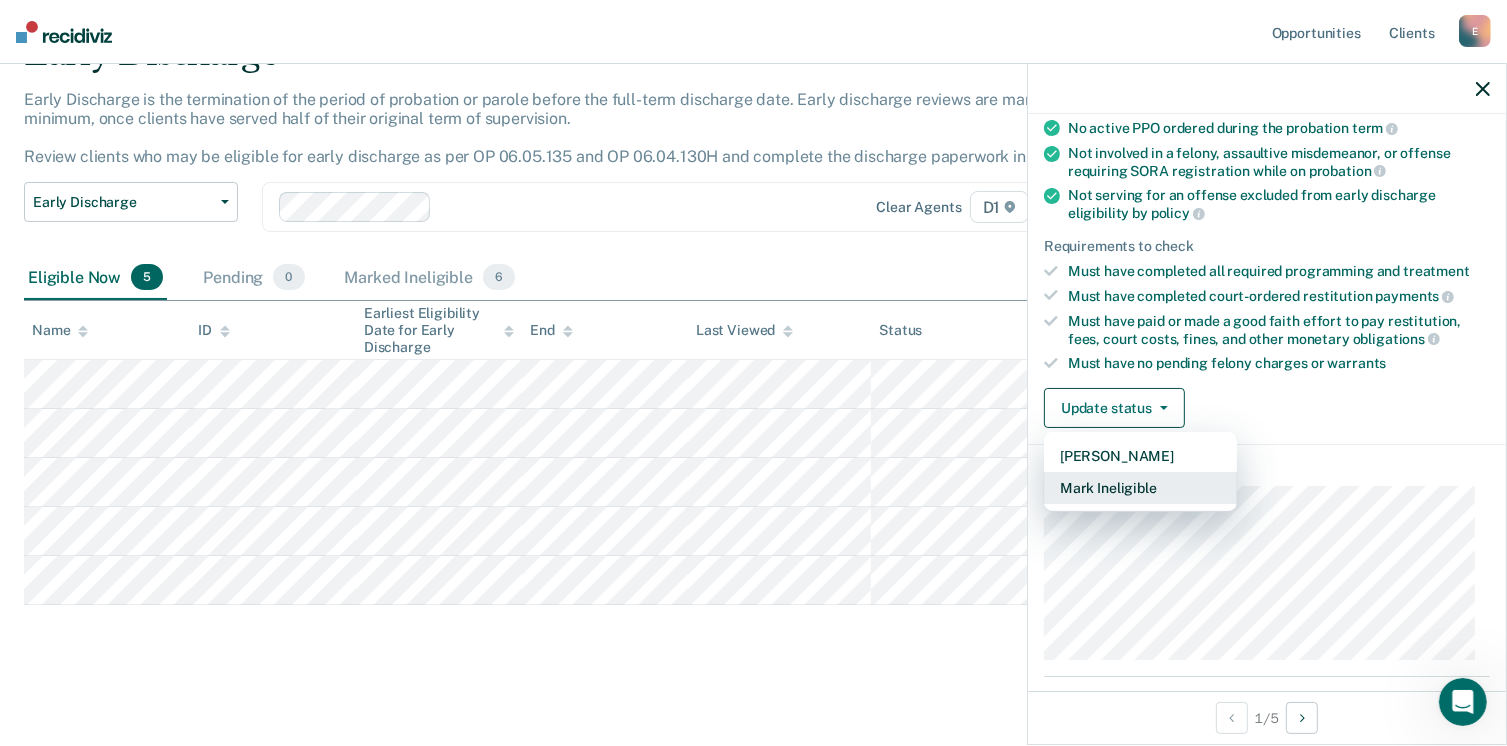 click on "Mark Ineligible" at bounding box center (1140, 488) 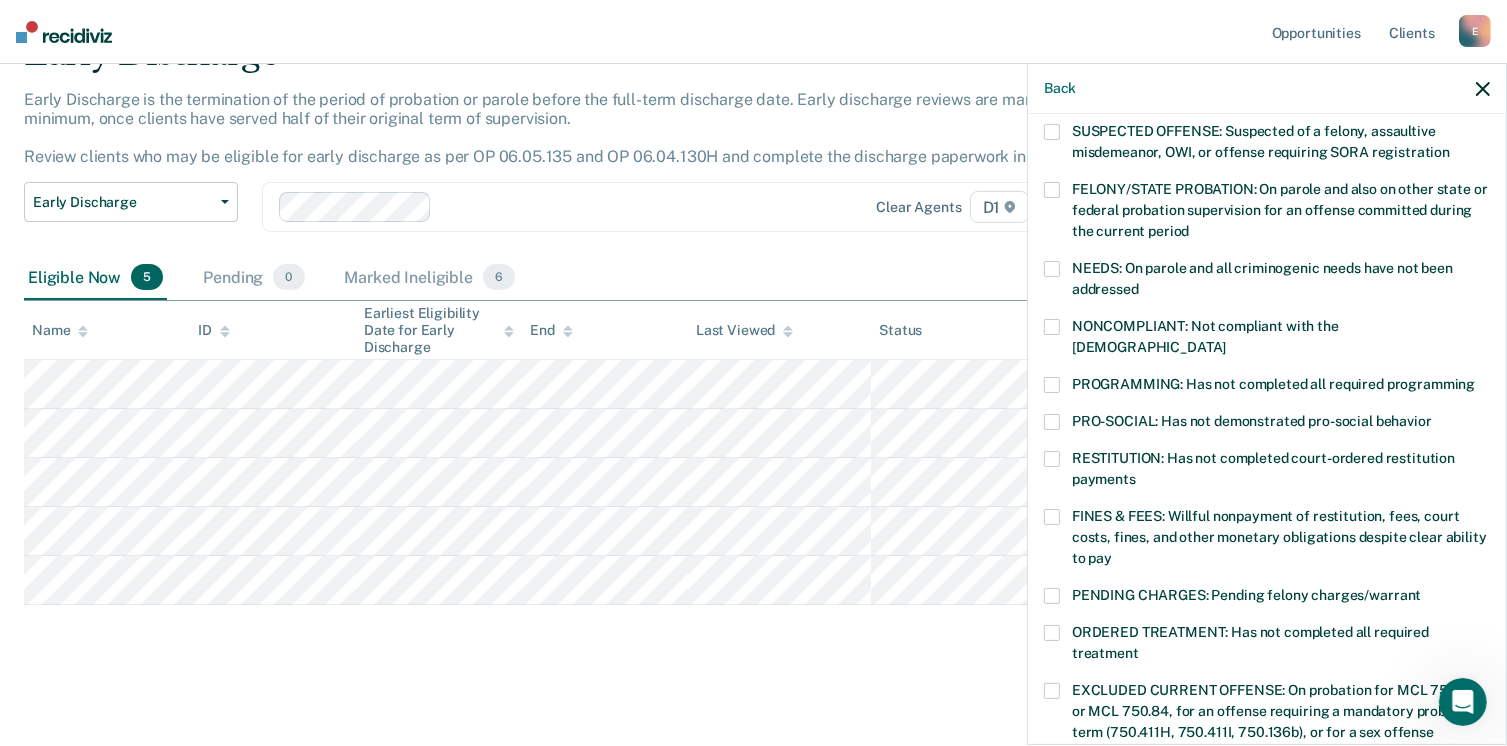 scroll, scrollTop: 400, scrollLeft: 0, axis: vertical 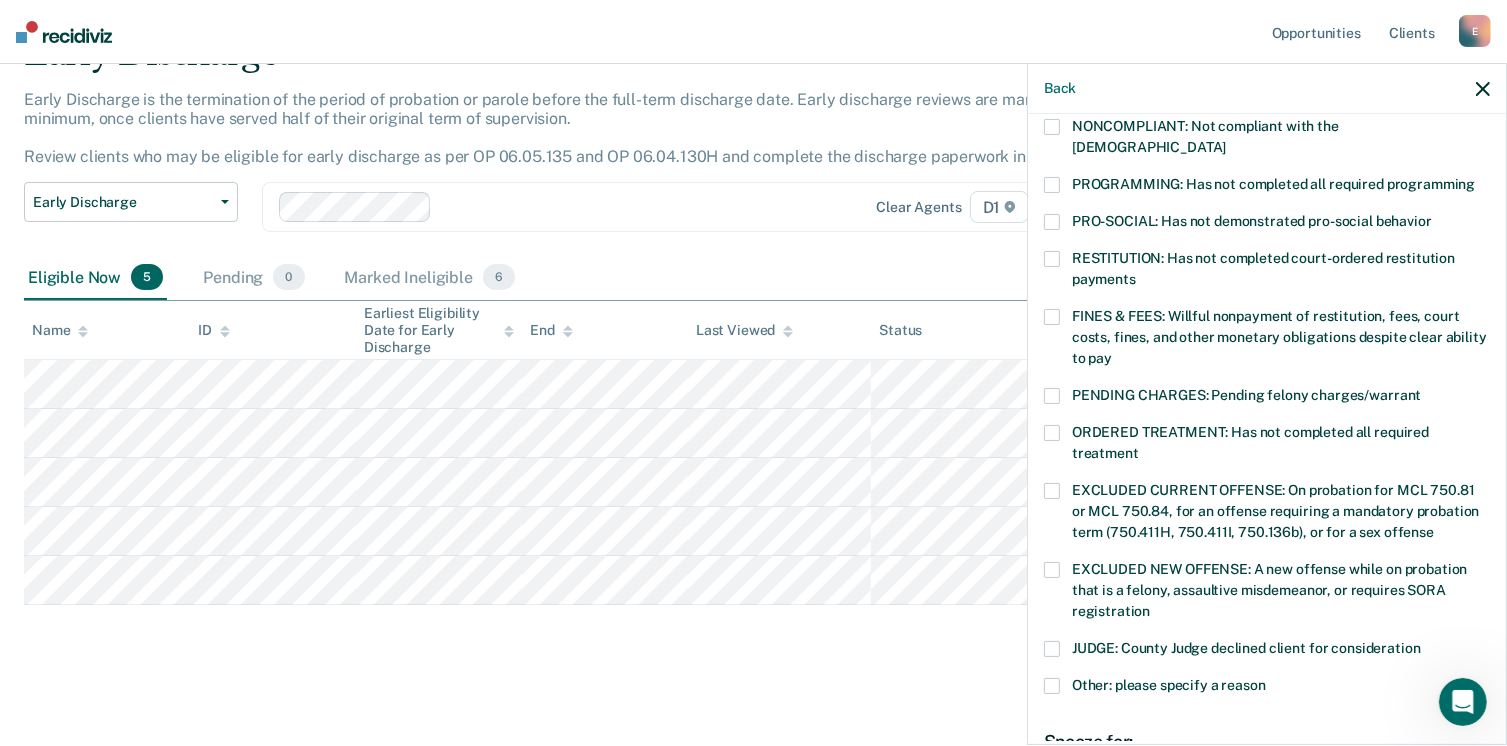 click at bounding box center (1052, 649) 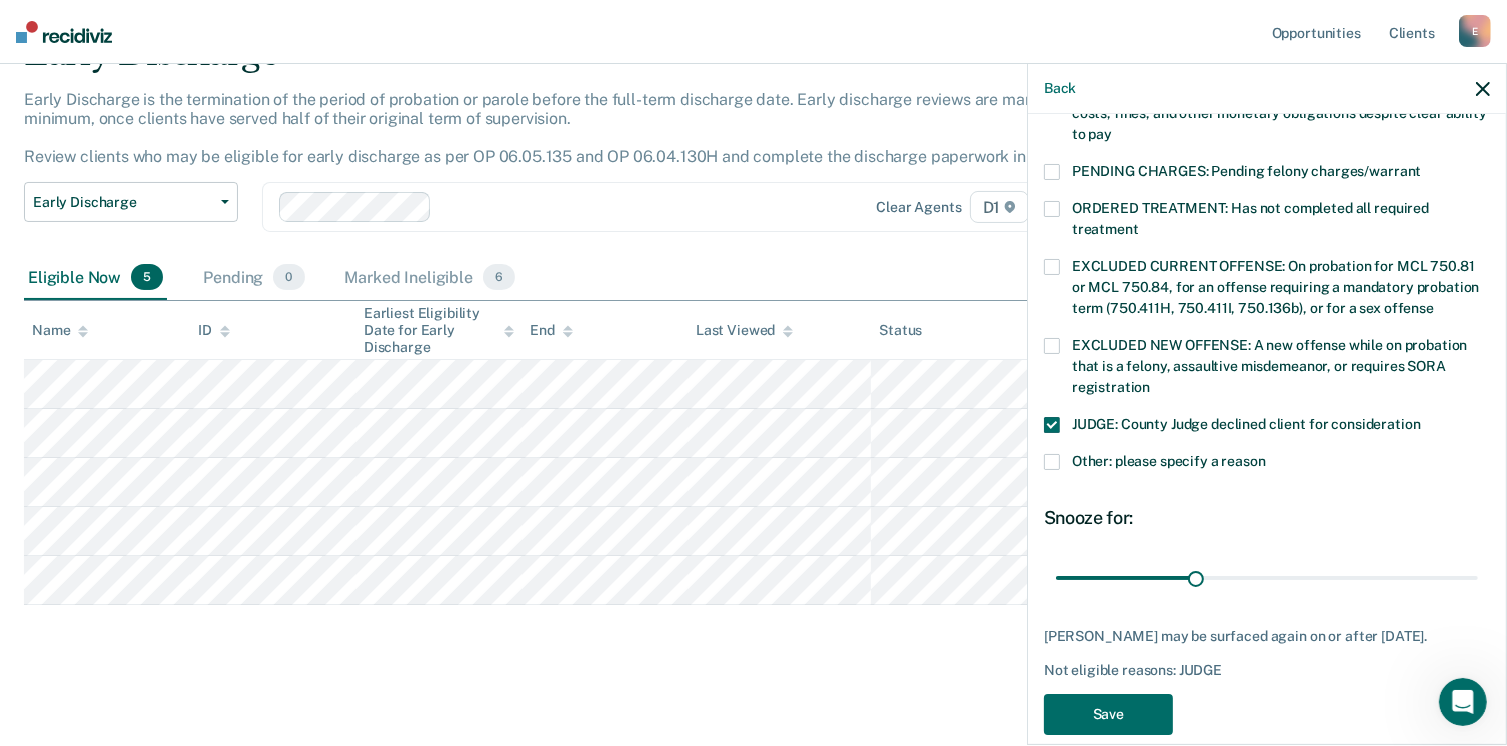scroll, scrollTop: 630, scrollLeft: 0, axis: vertical 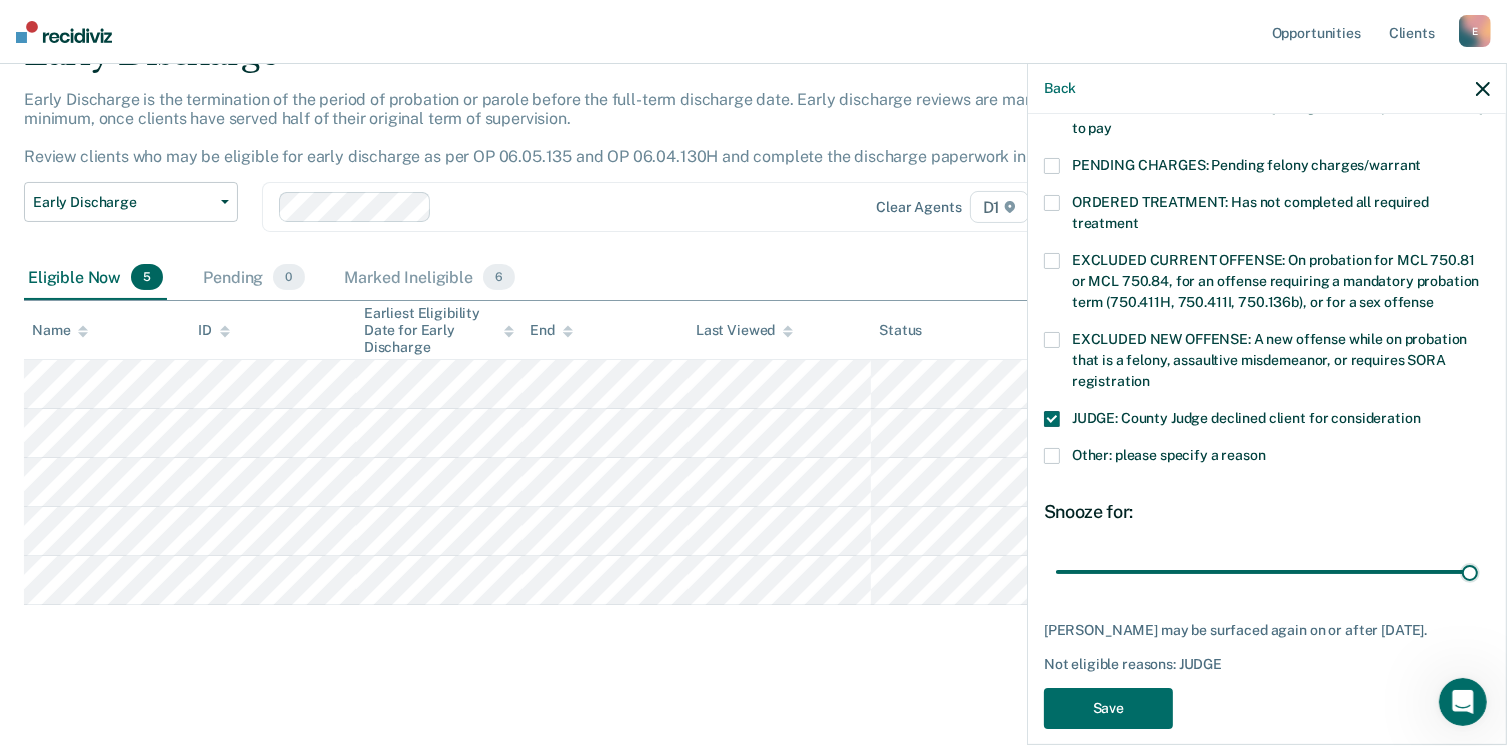 drag, startPoint x: 1184, startPoint y: 546, endPoint x: 1211, endPoint y: 737, distance: 192.89894 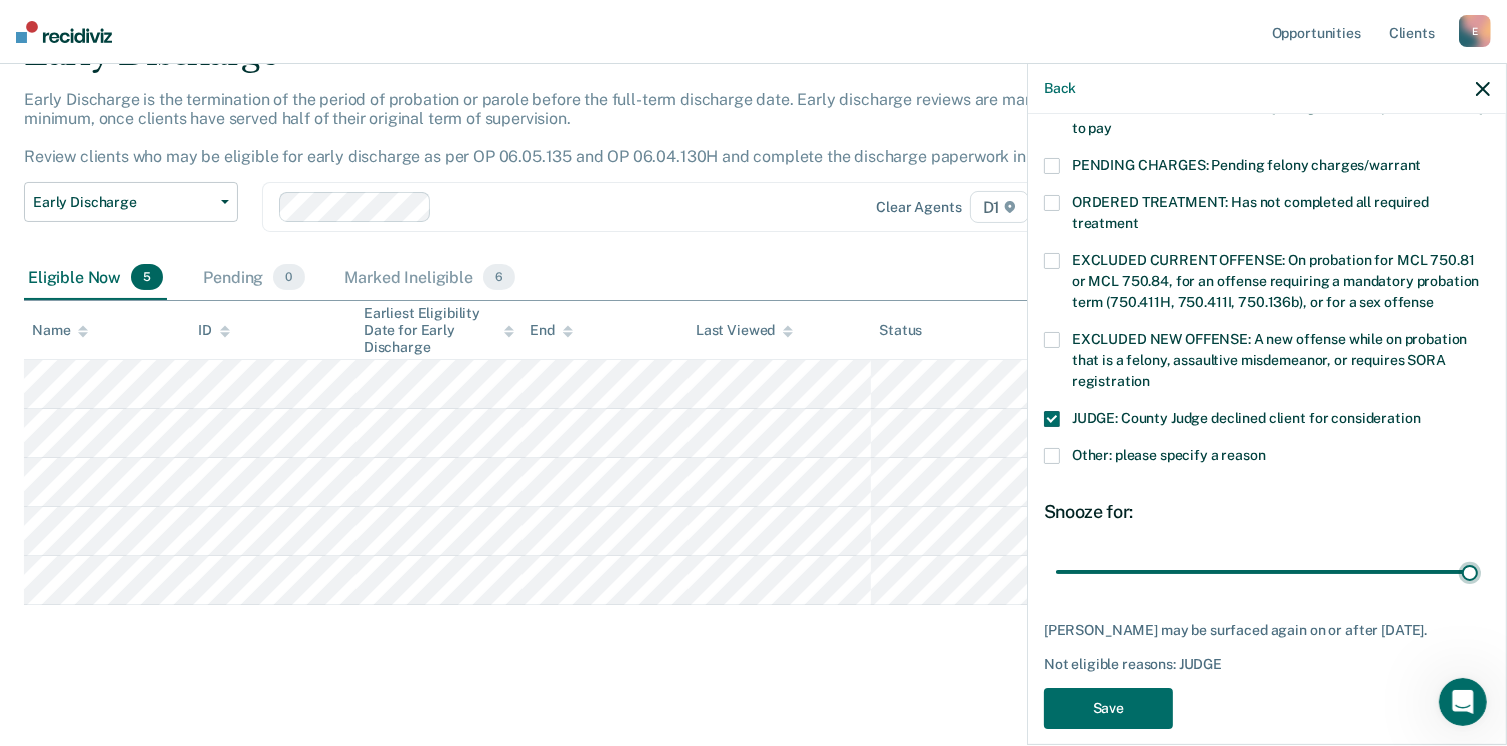type on "90" 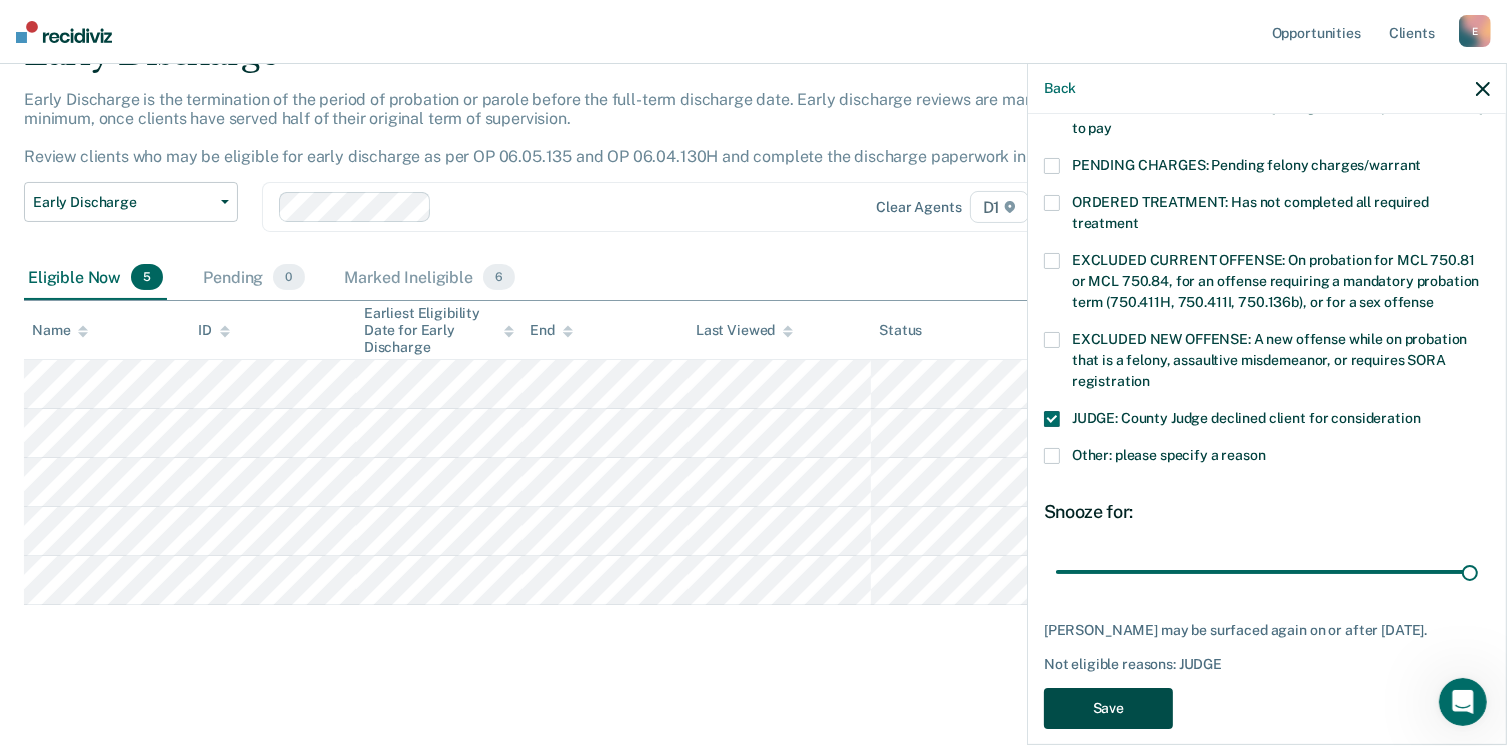 click on "Save" at bounding box center (1108, 708) 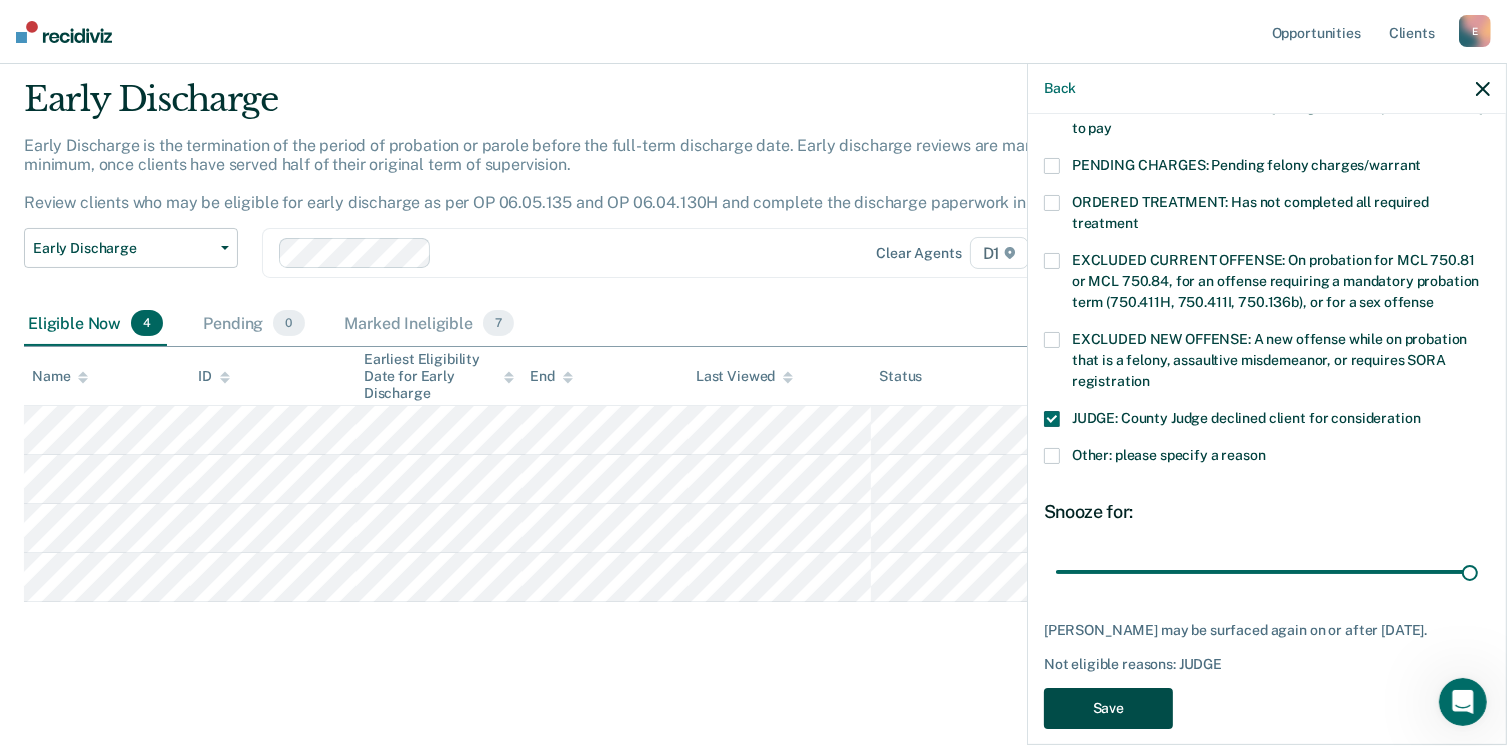 scroll, scrollTop: 56, scrollLeft: 0, axis: vertical 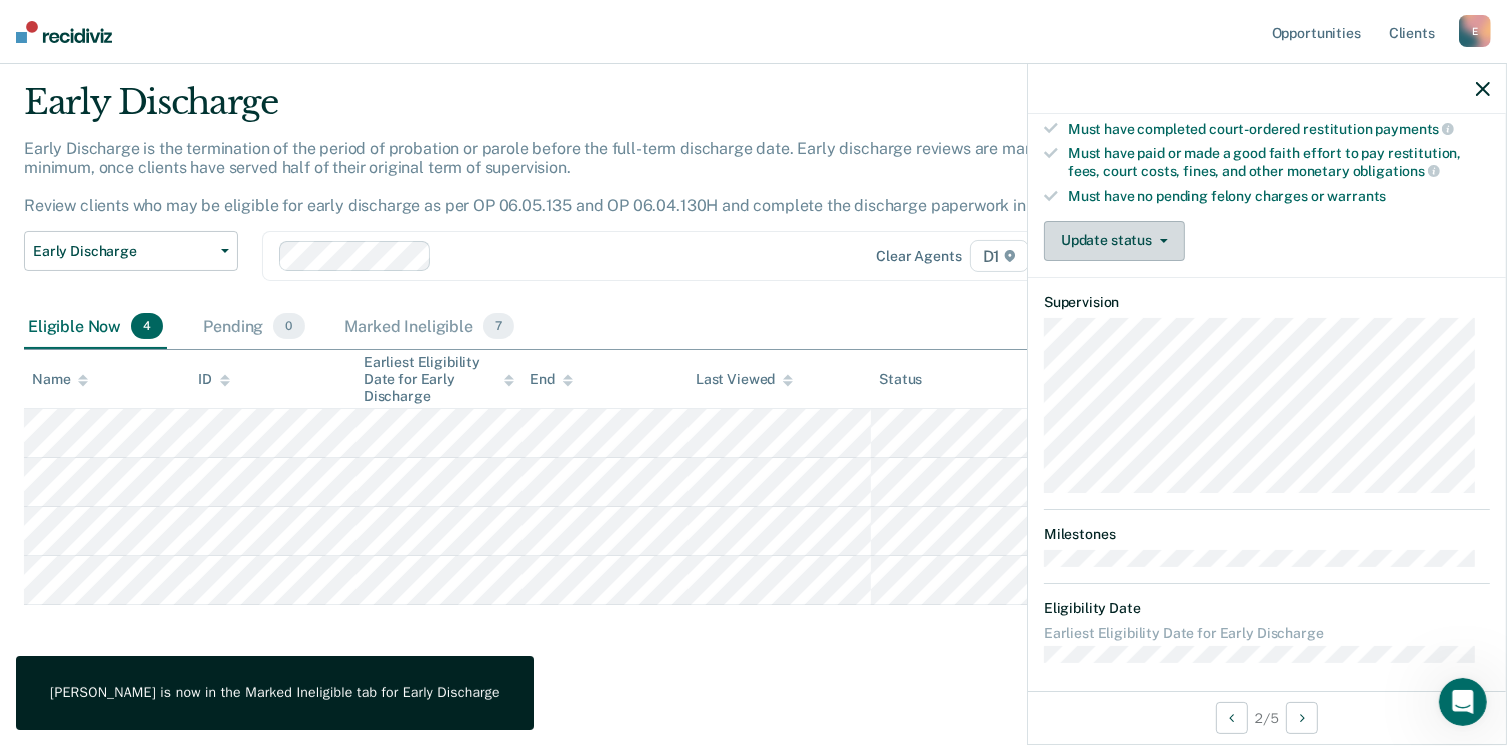 click on "Update status" at bounding box center [1114, 241] 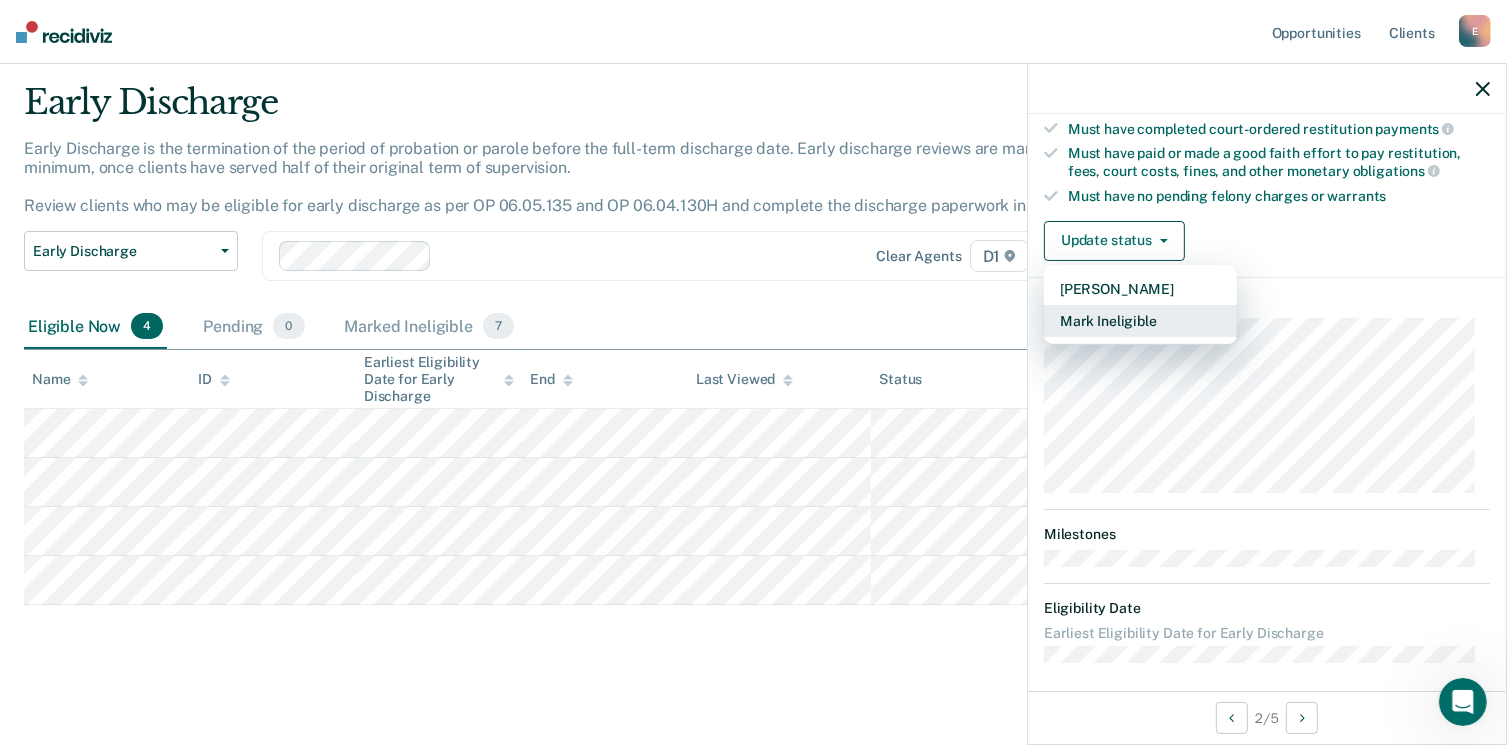 click on "Mark Ineligible" at bounding box center (1140, 321) 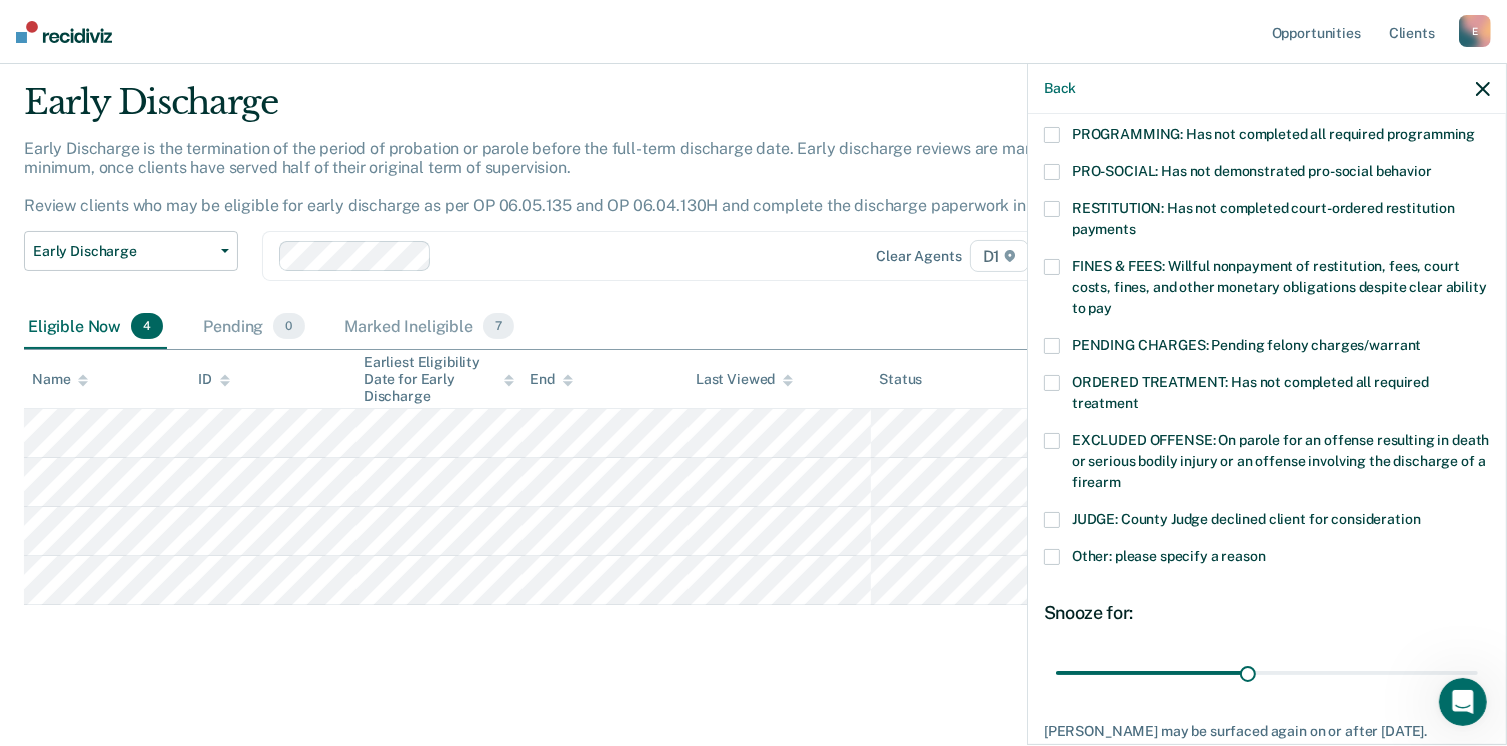 scroll, scrollTop: 420, scrollLeft: 0, axis: vertical 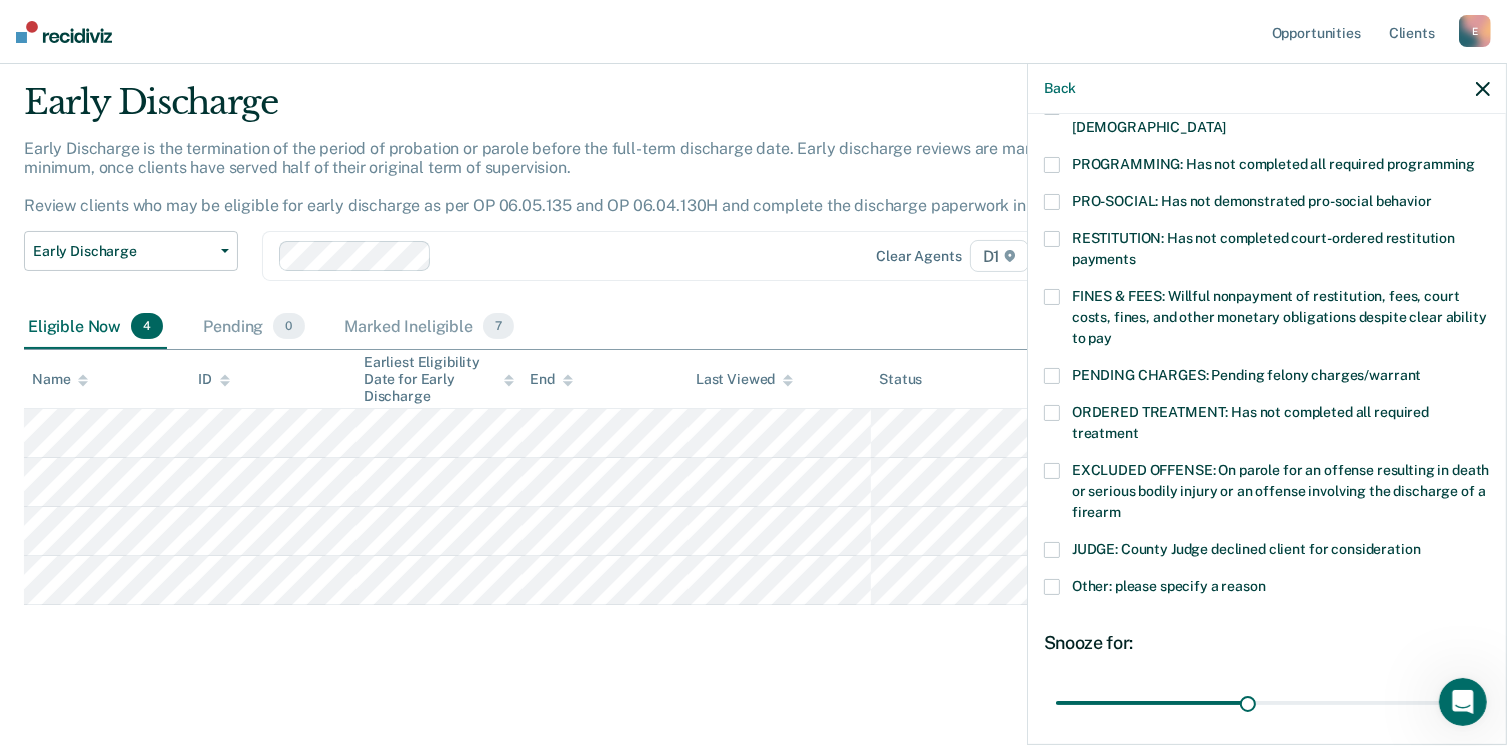 drag, startPoint x: 1050, startPoint y: 218, endPoint x: 1053, endPoint y: 232, distance: 14.3178215 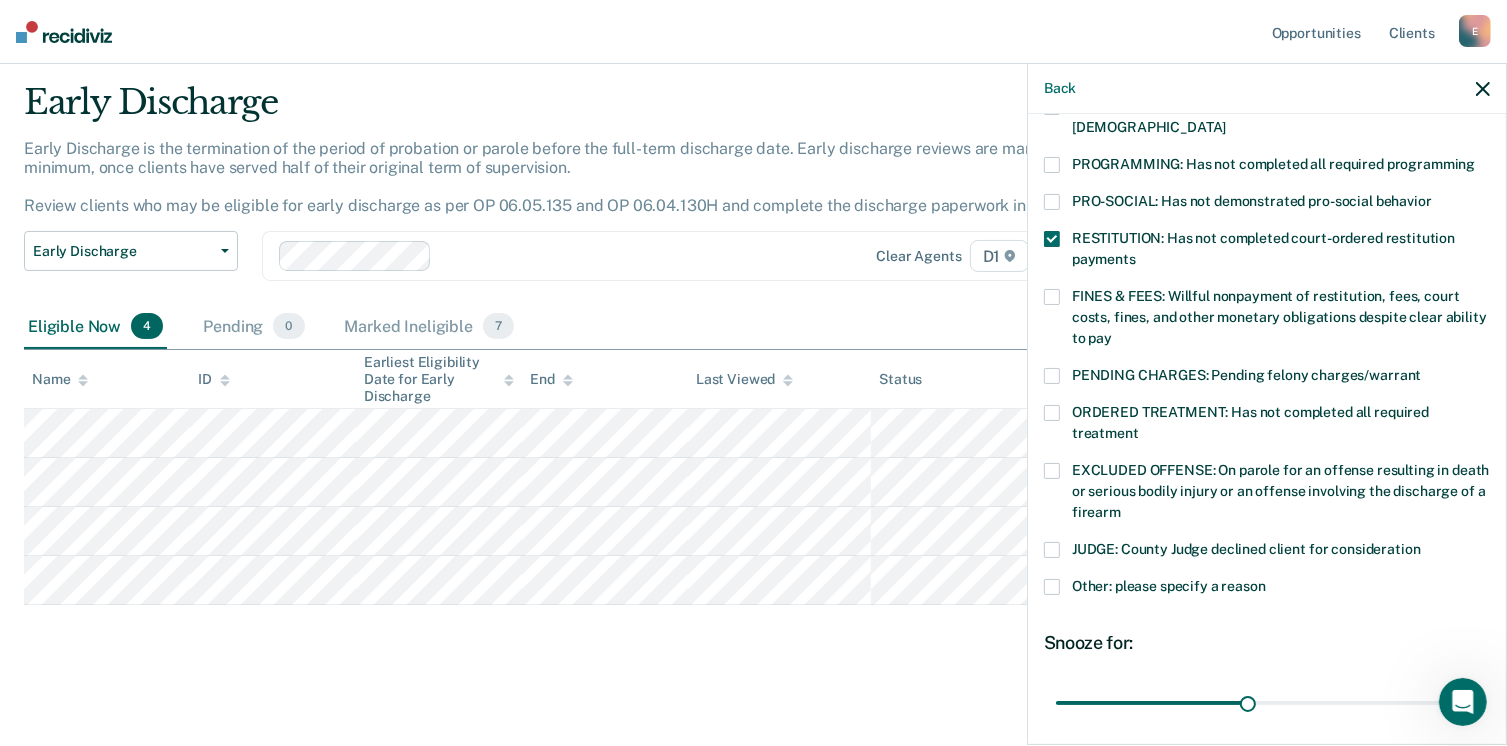 click at bounding box center [1052, 297] 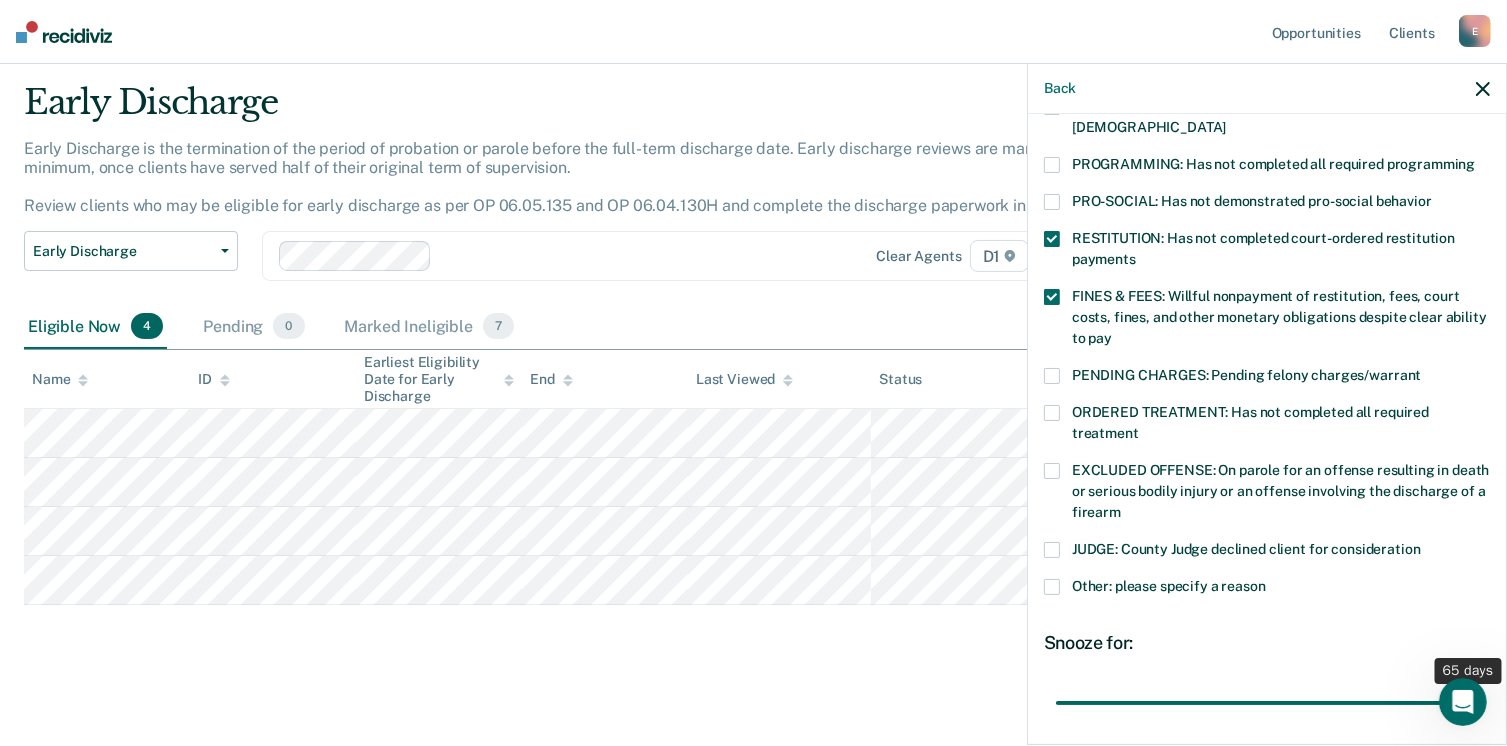 drag, startPoint x: 1241, startPoint y: 671, endPoint x: 1453, endPoint y: 657, distance: 212.46176 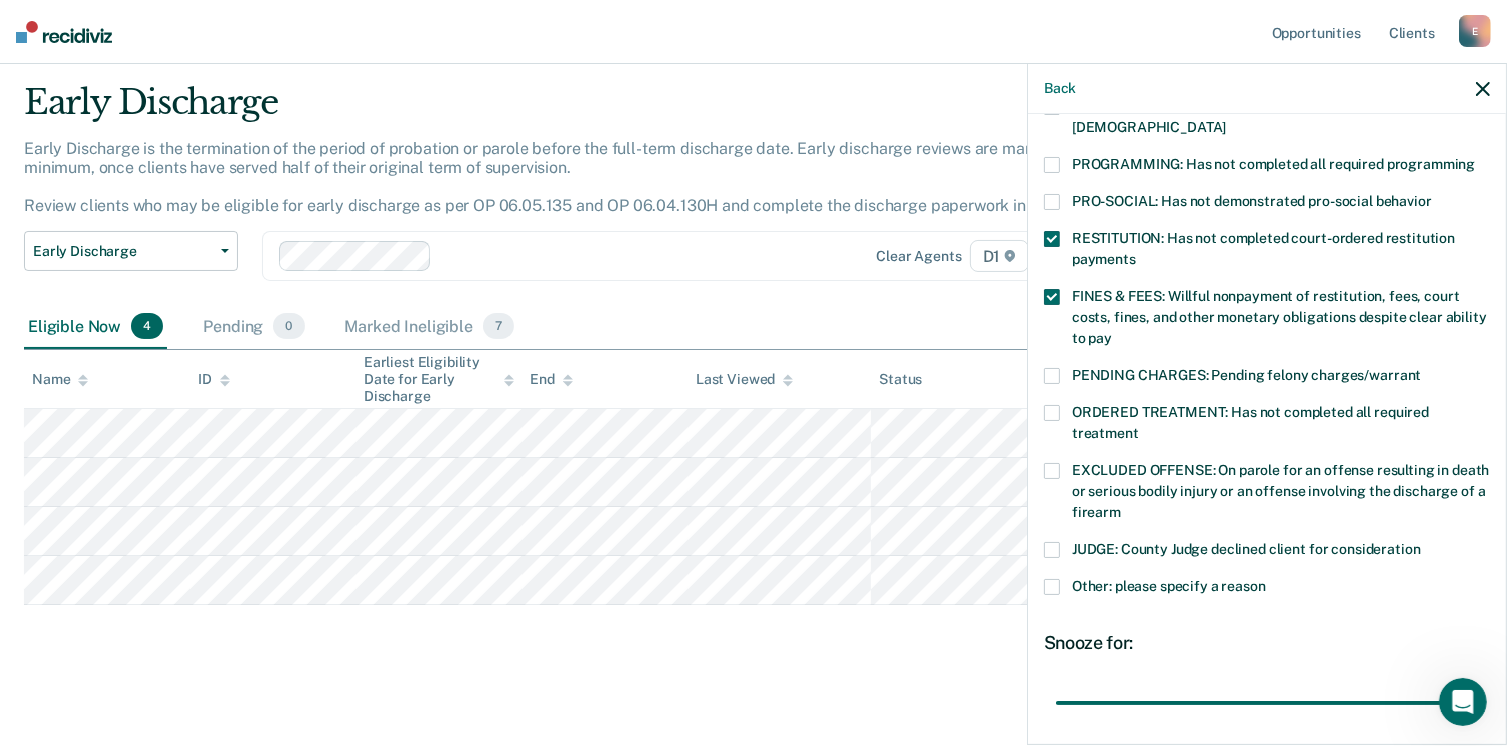 scroll, scrollTop: 551, scrollLeft: 0, axis: vertical 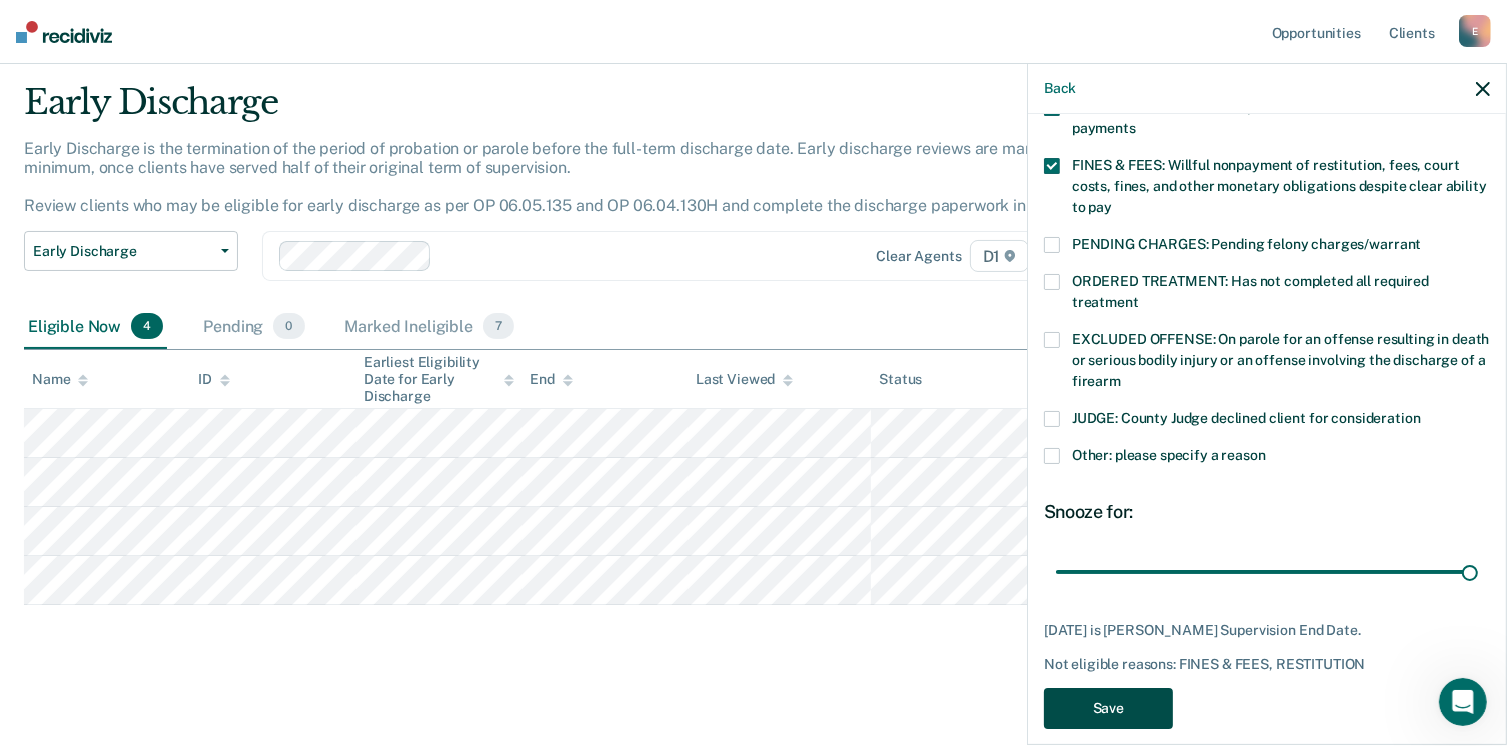 click on "Save" at bounding box center [1108, 708] 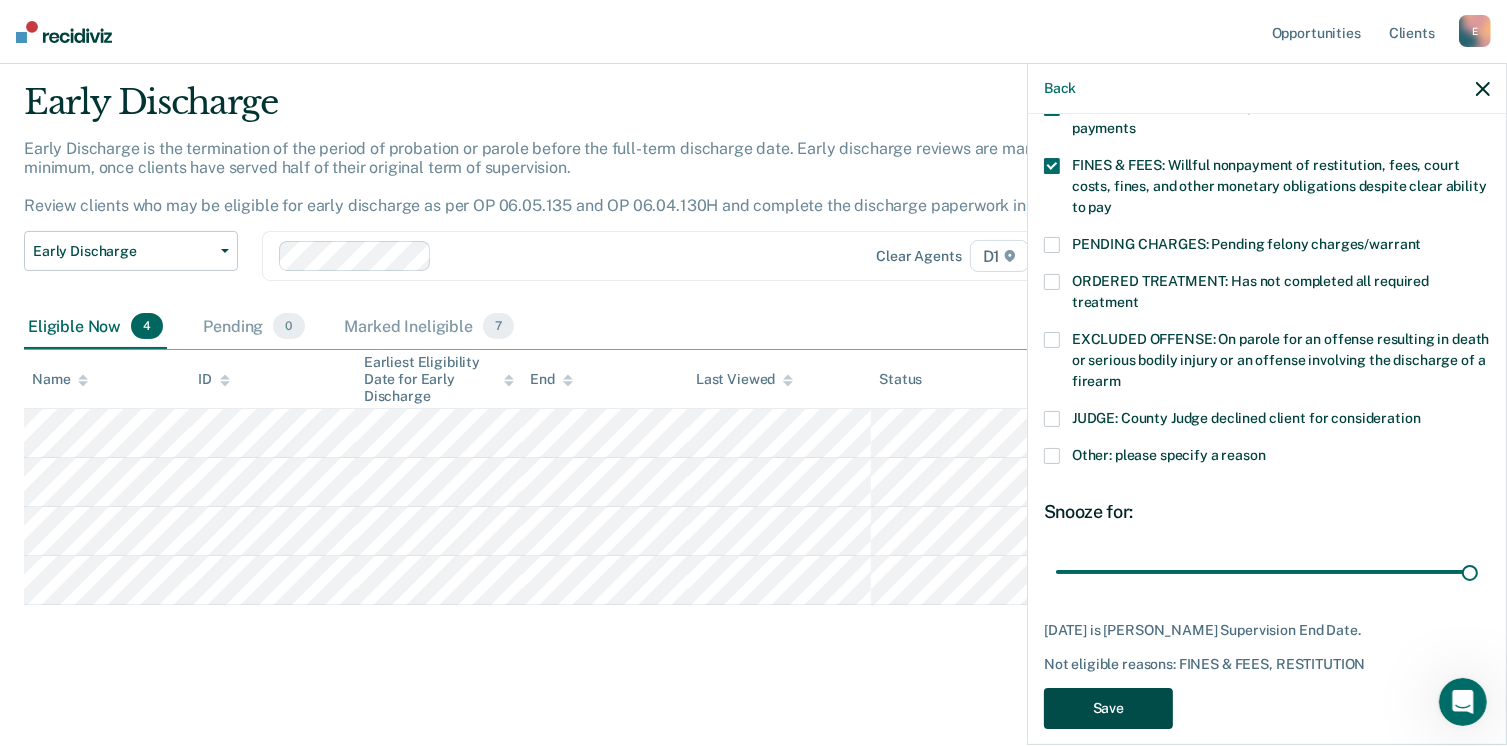 scroll, scrollTop: 8, scrollLeft: 0, axis: vertical 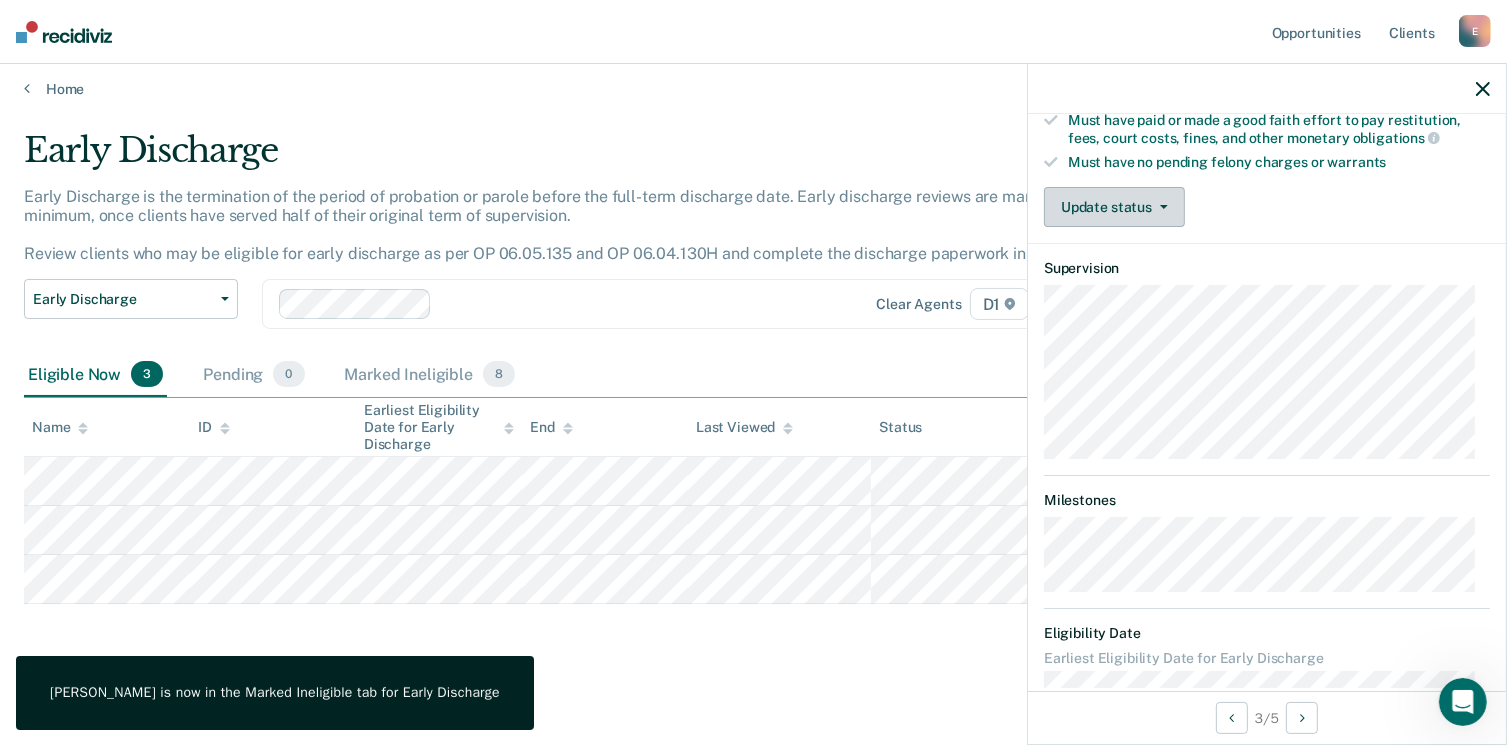 click on "Update status" at bounding box center (1114, 207) 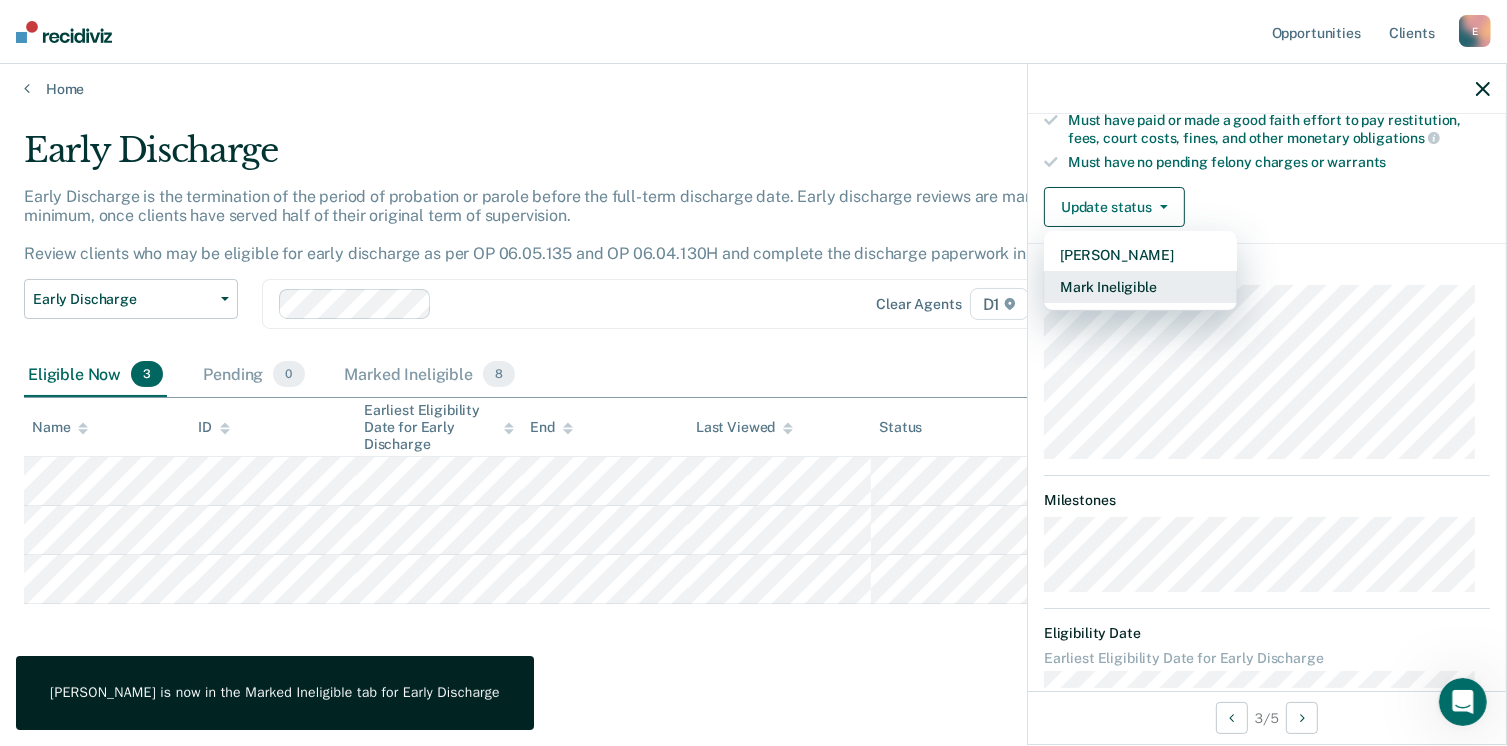 click on "Mark Ineligible" at bounding box center (1140, 287) 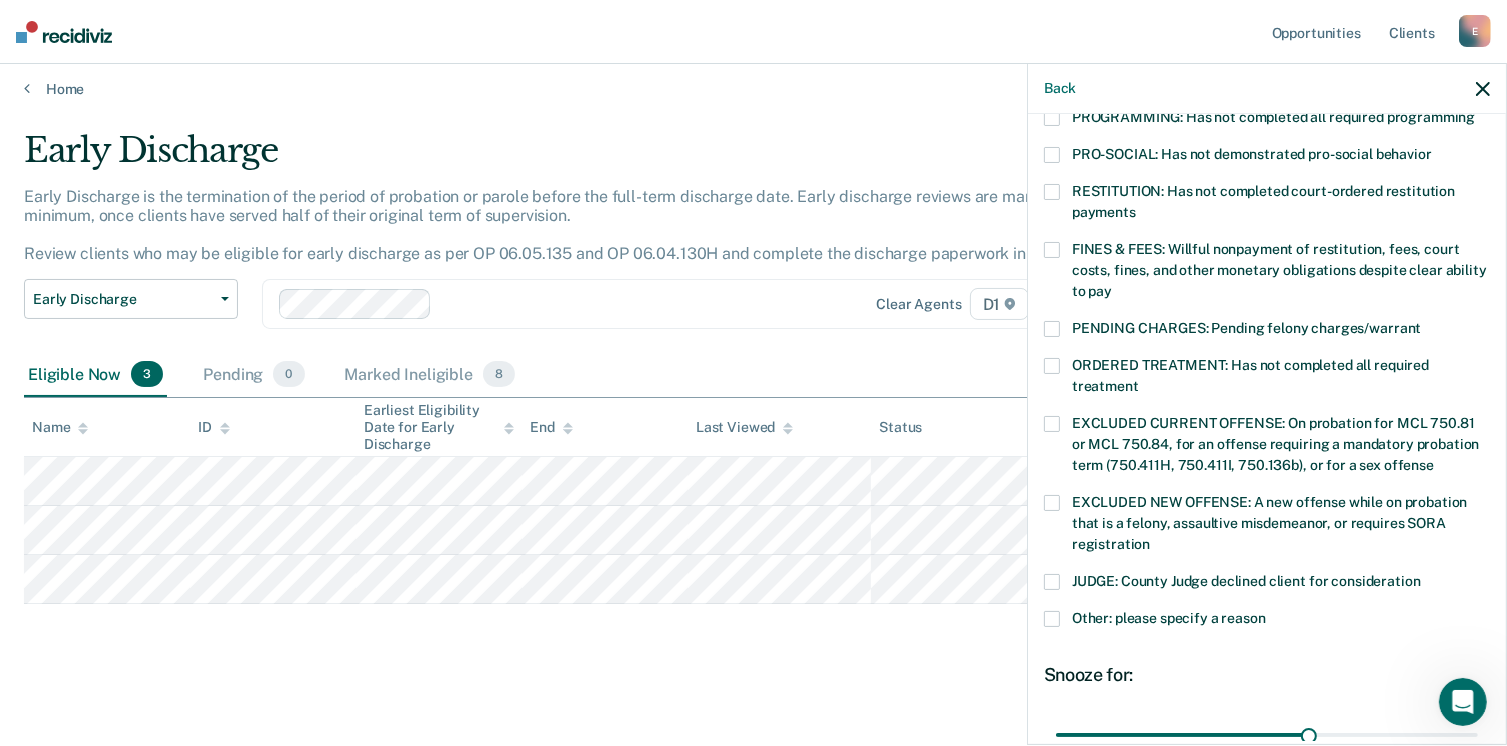 scroll, scrollTop: 501, scrollLeft: 0, axis: vertical 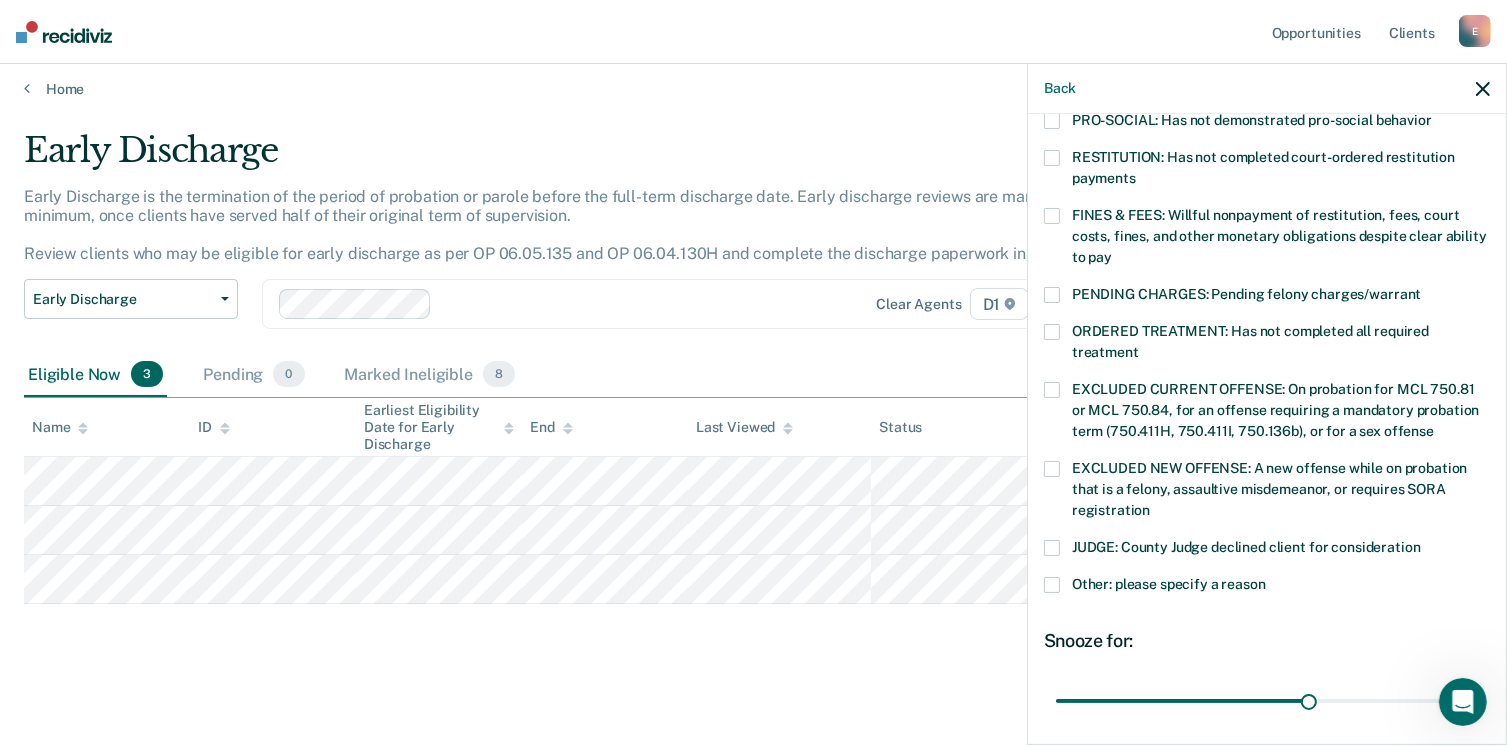 click at bounding box center [1052, 585] 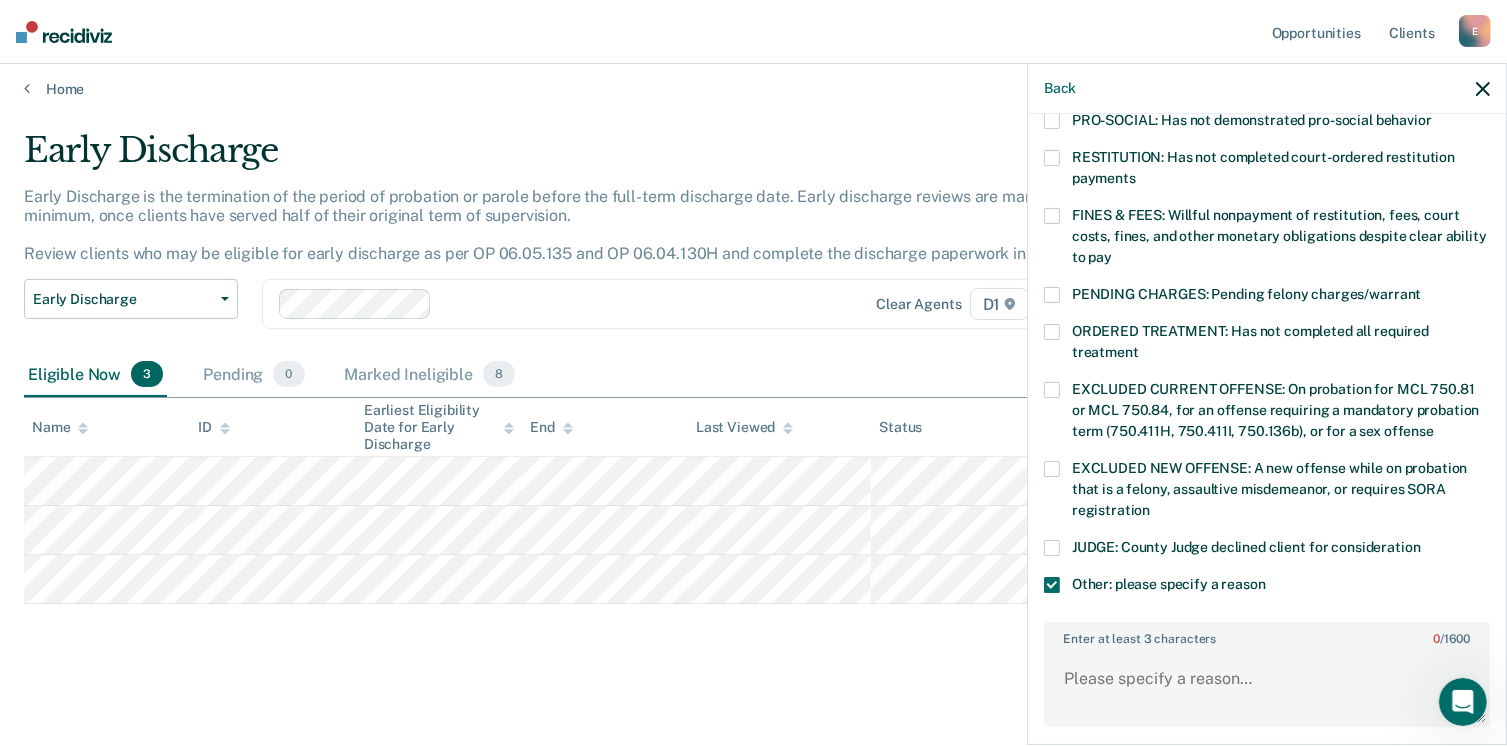 scroll, scrollTop: 601, scrollLeft: 0, axis: vertical 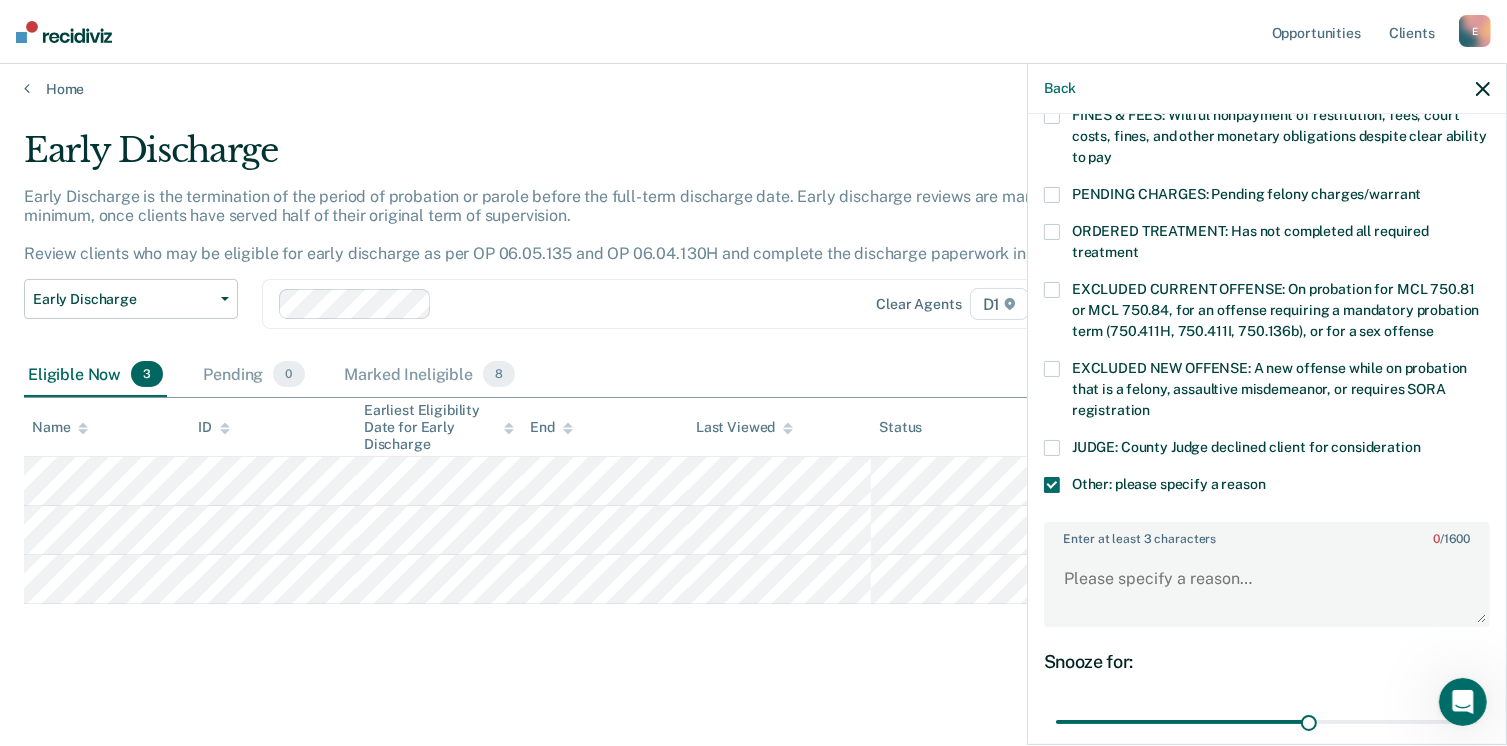 drag, startPoint x: 1049, startPoint y: 429, endPoint x: 1099, endPoint y: 501, distance: 87.658424 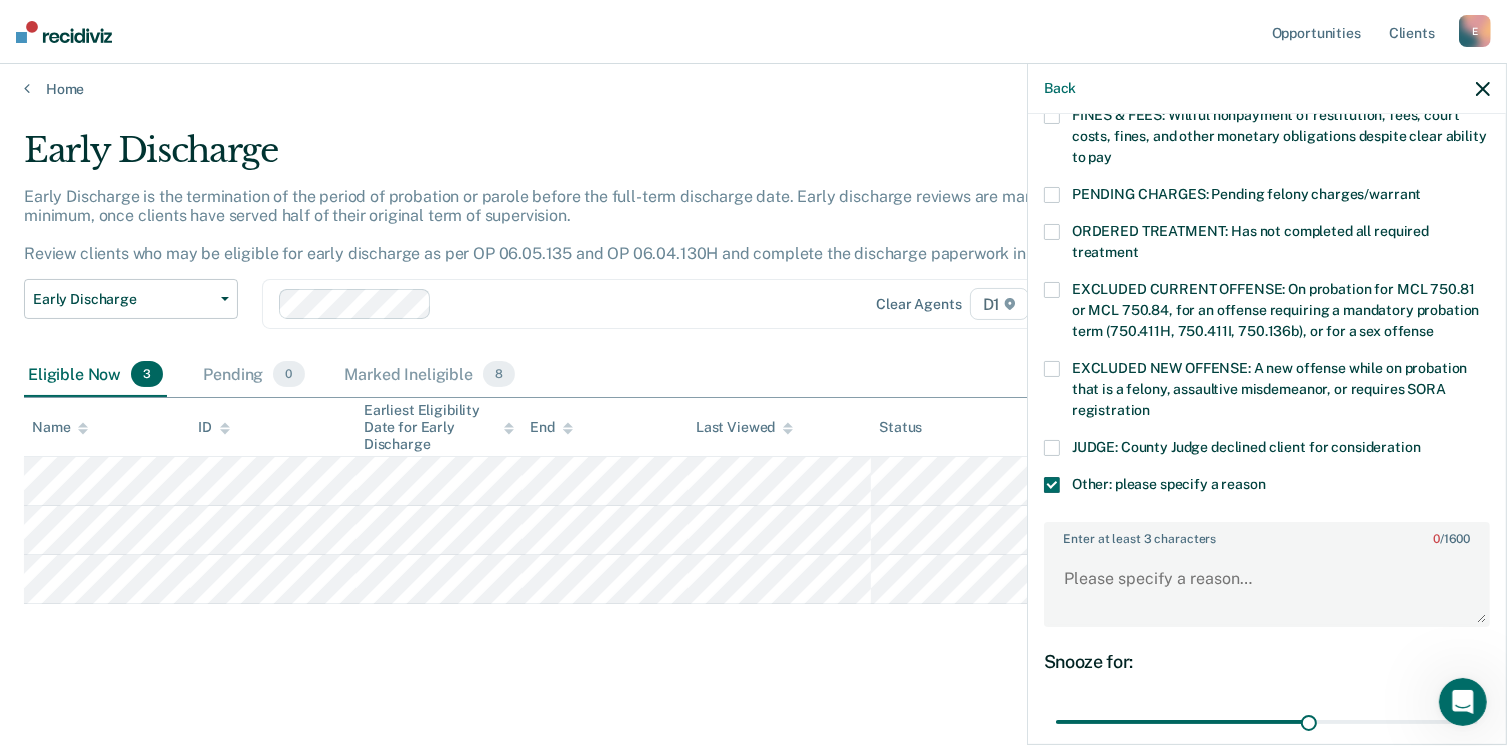 click at bounding box center [1052, 448] 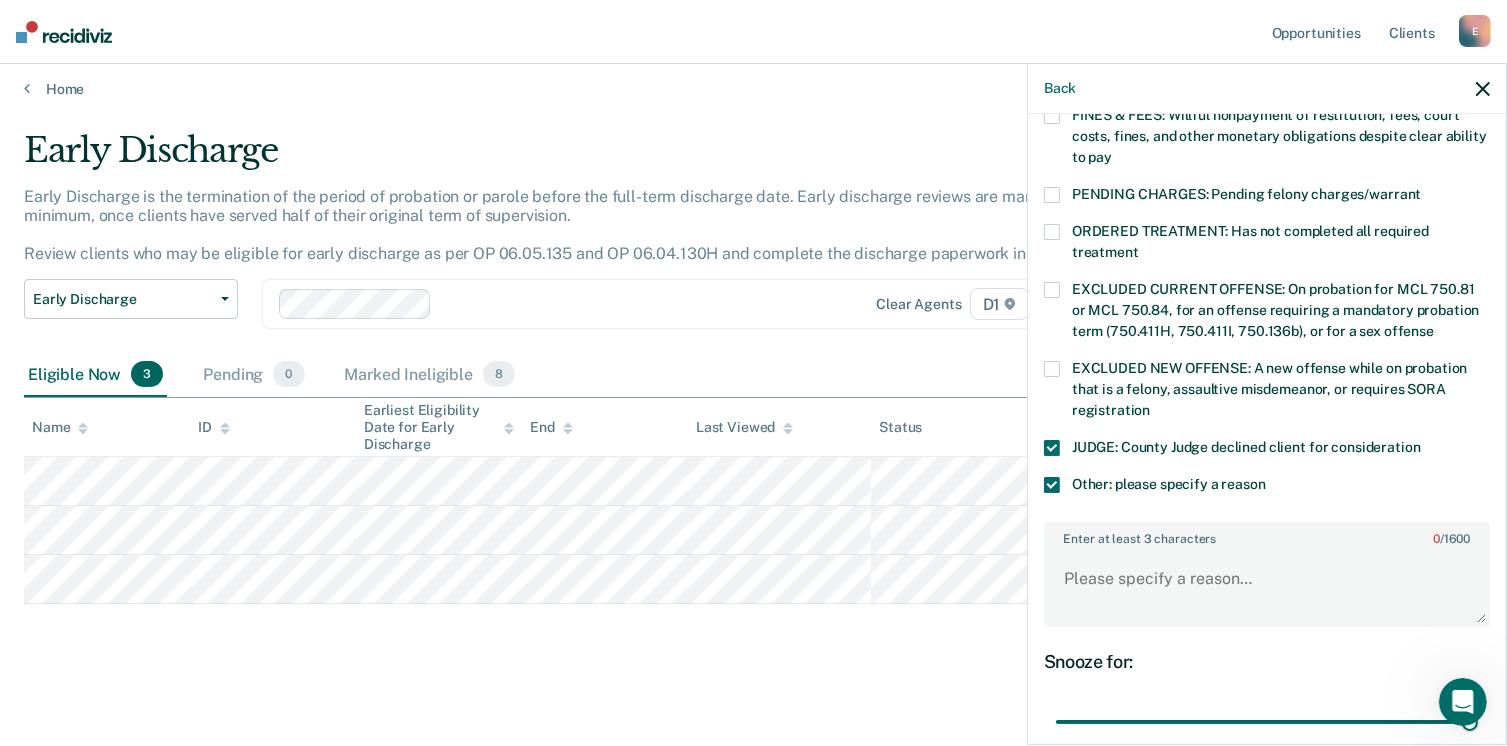 drag, startPoint x: 1340, startPoint y: 677, endPoint x: 1506, endPoint y: 665, distance: 166.43317 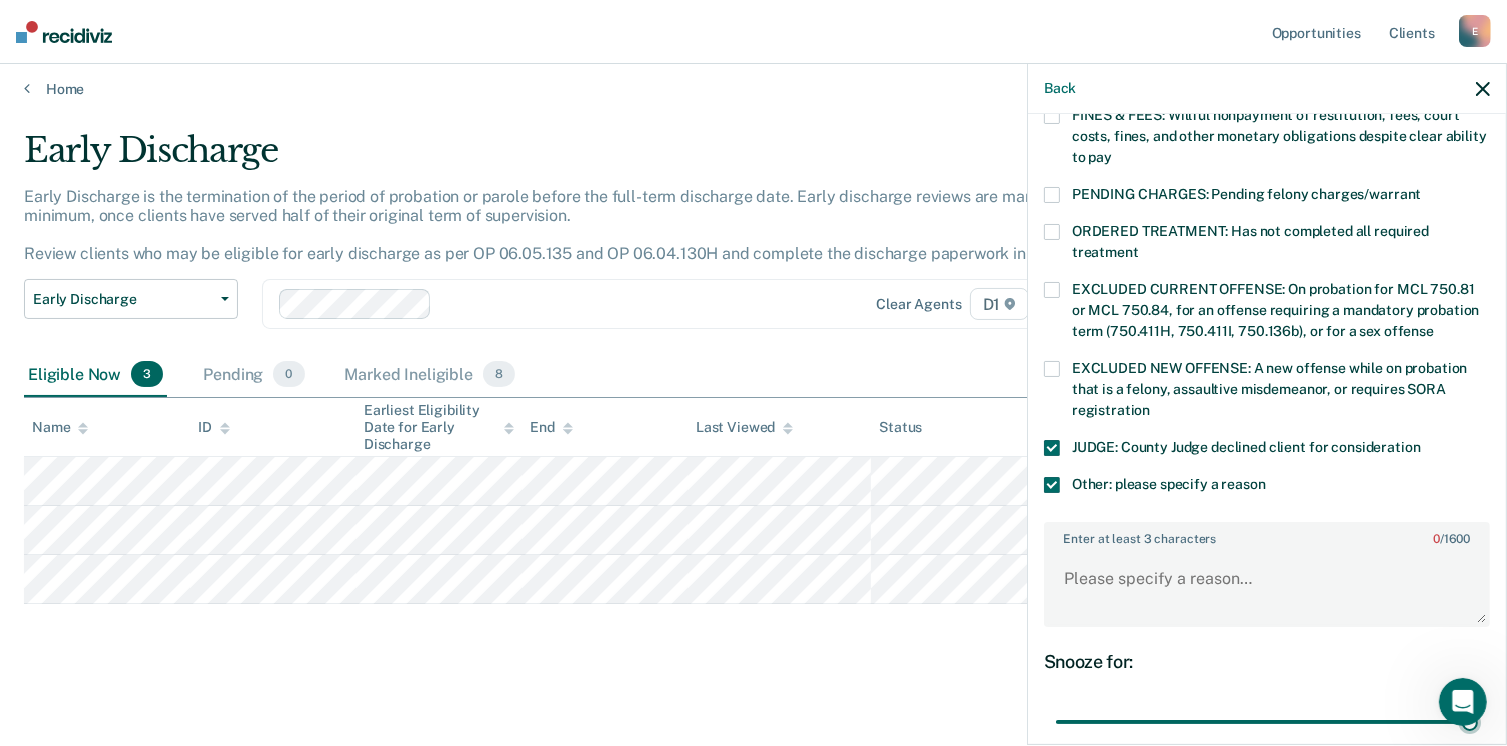 type on "49" 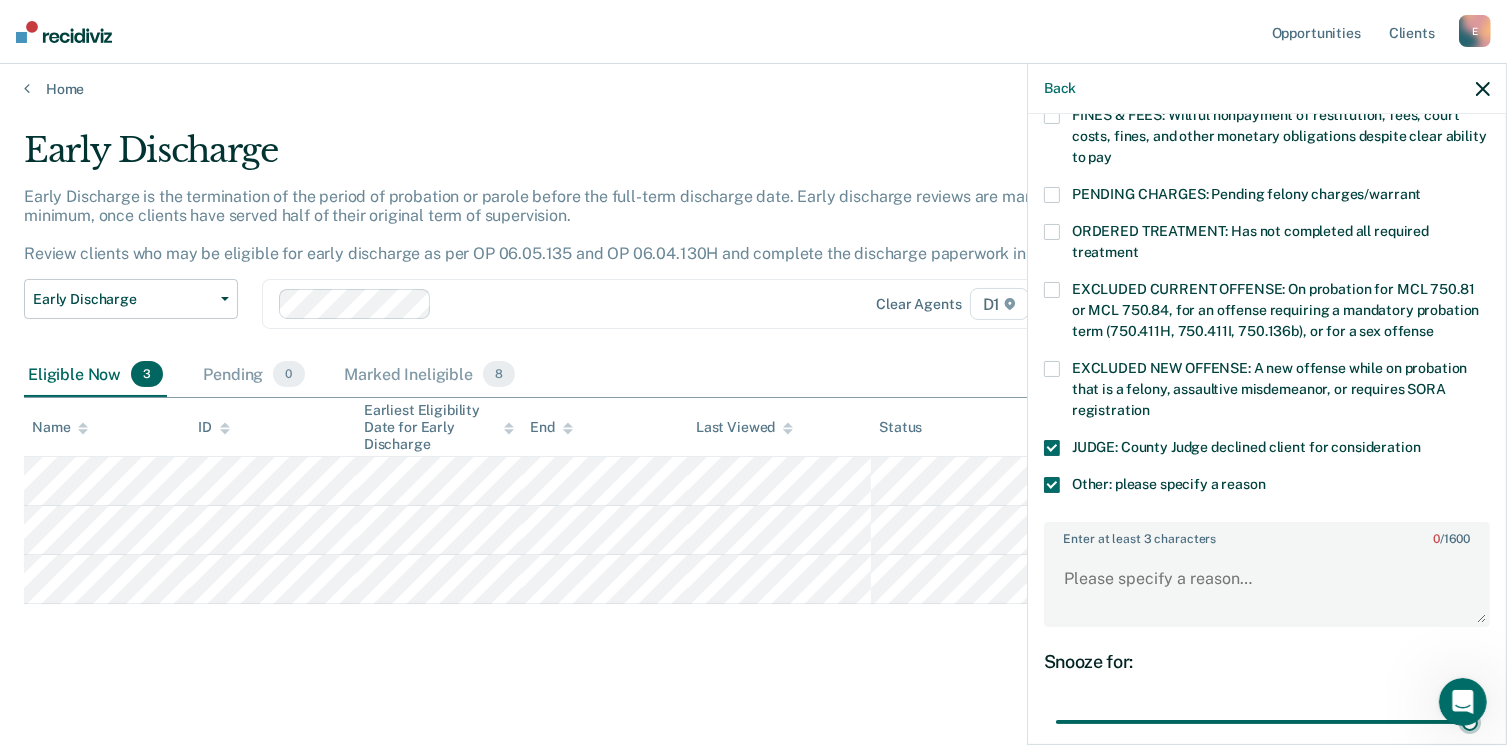 click at bounding box center (1267, 722) 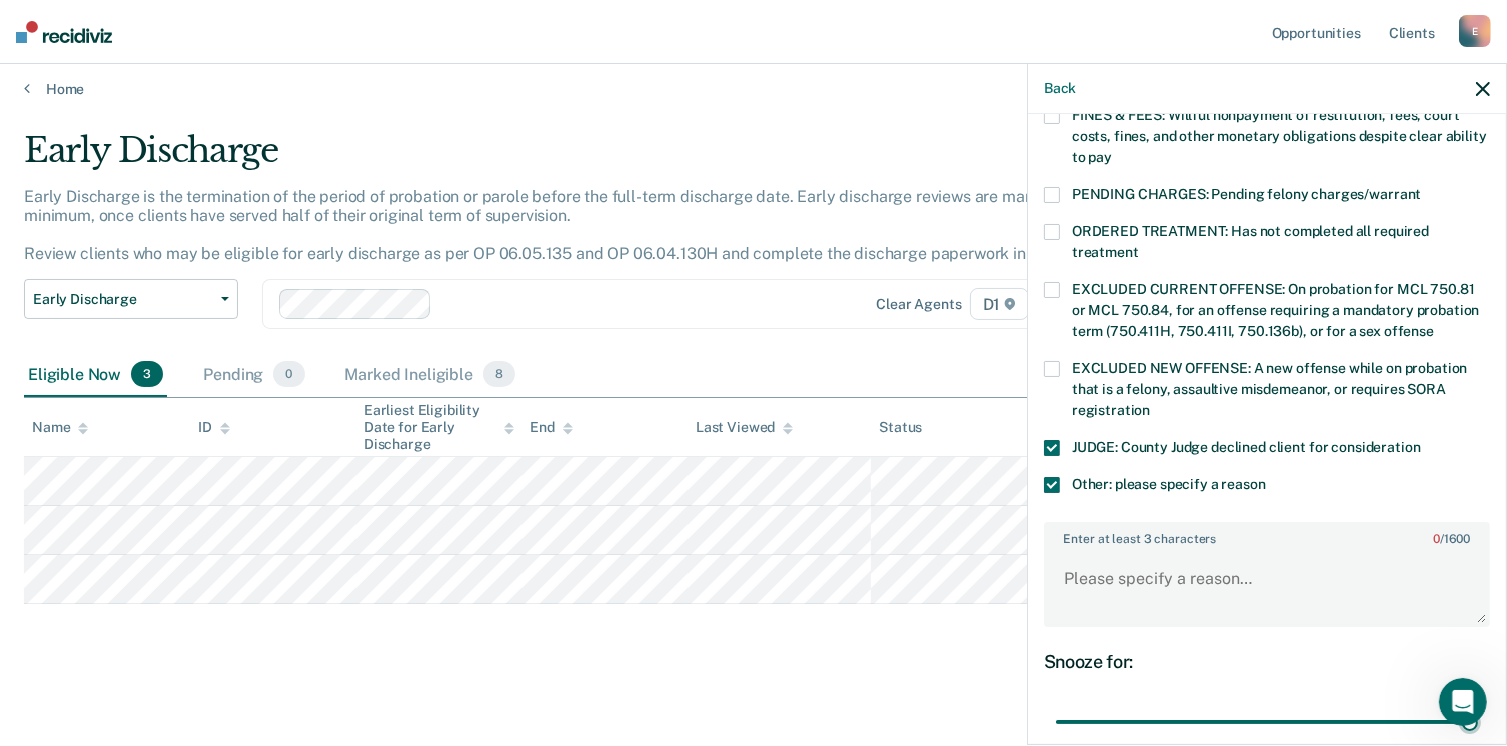 click on "DS   Which of the following requirements has [PERSON_NAME] not met? [MEDICAL_DATA] ORDER: [MEDICAL_DATA] prevention order filed during supervision period SUSPECTED OFFENSE: Suspected of a felony, assaultive misdemeanor, OWI, or offense requiring SORA registration FELONY/STATE PROBATION: On parole and also on other state or federal probation supervision for an offense committed during the current period NEEDS: On parole and all criminogenic needs have not been addressed NONCOMPLIANT: Not compliant with the [DEMOGRAPHIC_DATA] PROGRAMMING: Has not completed all required programming PRO-SOCIAL: Has not demonstrated pro-social behavior RESTITUTION: Has not completed court-ordered restitution payments FINES & FEES: Willful nonpayment of restitution, fees, court costs, fines, and other monetary obligations despite clear ability to pay PENDING CHARGES: Pending felony charges/warrant ORDERED TREATMENT: Has not completed all required treatment JUDGE: County Judge declined client for consideration Enter at least 3 characters" at bounding box center (1267, 214) 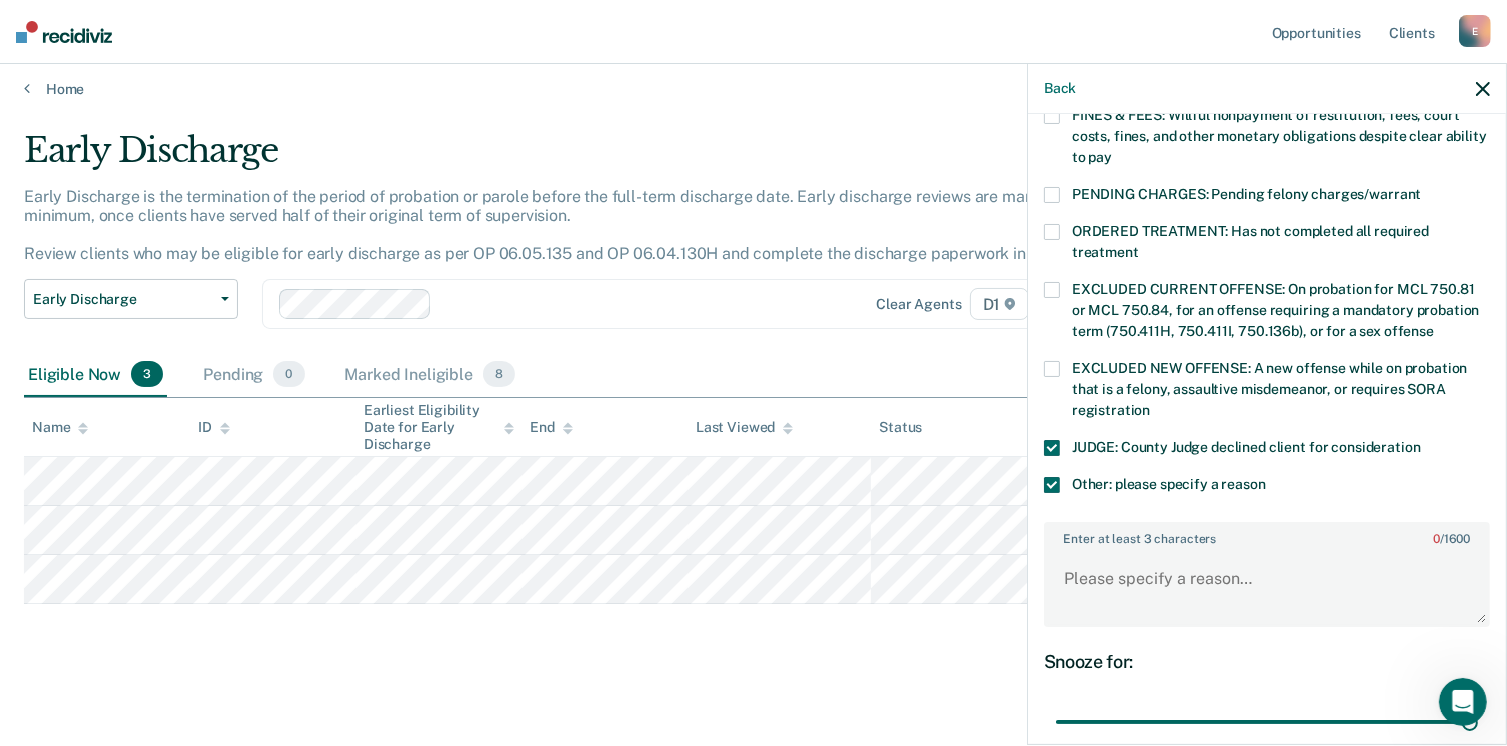 click on "DS   Which of the following requirements has [PERSON_NAME] not met? [MEDICAL_DATA] ORDER: [MEDICAL_DATA] prevention order filed during supervision period SUSPECTED OFFENSE: Suspected of a felony, assaultive misdemeanor, OWI, or offense requiring SORA registration FELONY/STATE PROBATION: On parole and also on other state or federal probation supervision for an offense committed during the current period NEEDS: On parole and all criminogenic needs have not been addressed NONCOMPLIANT: Not compliant with the [DEMOGRAPHIC_DATA] PROGRAMMING: Has not completed all required programming PRO-SOCIAL: Has not demonstrated pro-social behavior RESTITUTION: Has not completed court-ordered restitution payments FINES & FEES: Willful nonpayment of restitution, fees, court costs, fines, and other monetary obligations despite clear ability to pay PENDING CHARGES: Pending felony charges/warrant ORDERED TREATMENT: Has not completed all required treatment JUDGE: County Judge declined client for consideration Enter at least 3 characters" at bounding box center (1267, 427) 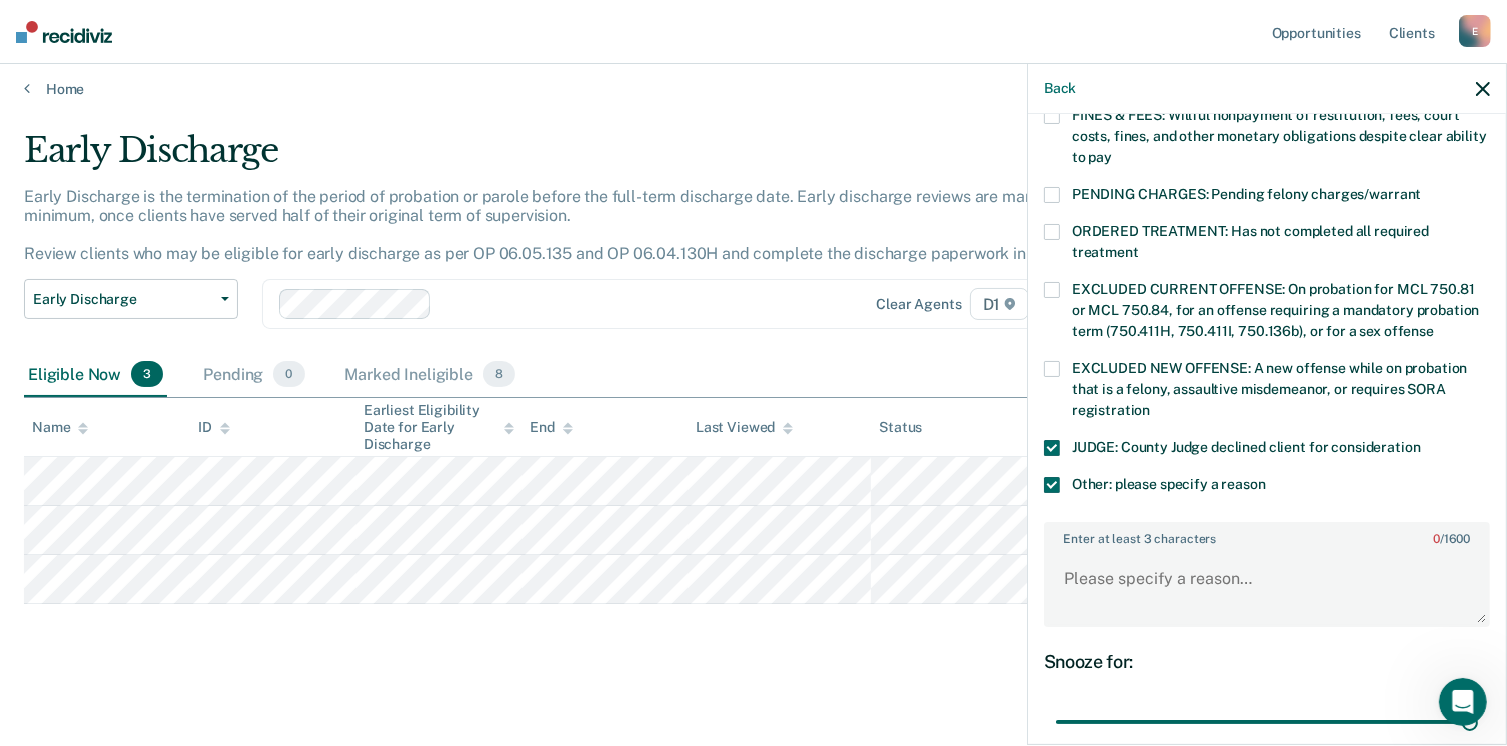 click at bounding box center [1052, 485] 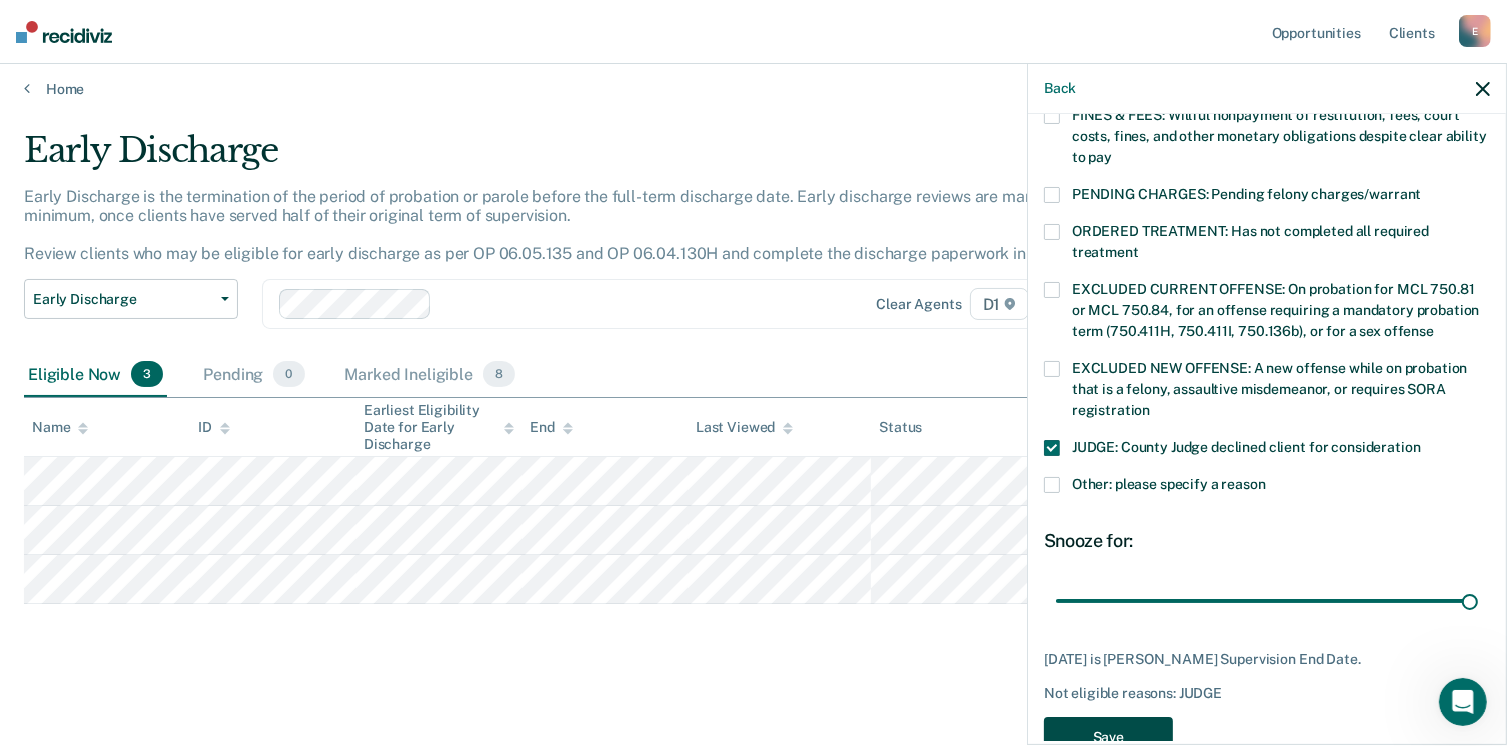 click on "Save" at bounding box center [1108, 737] 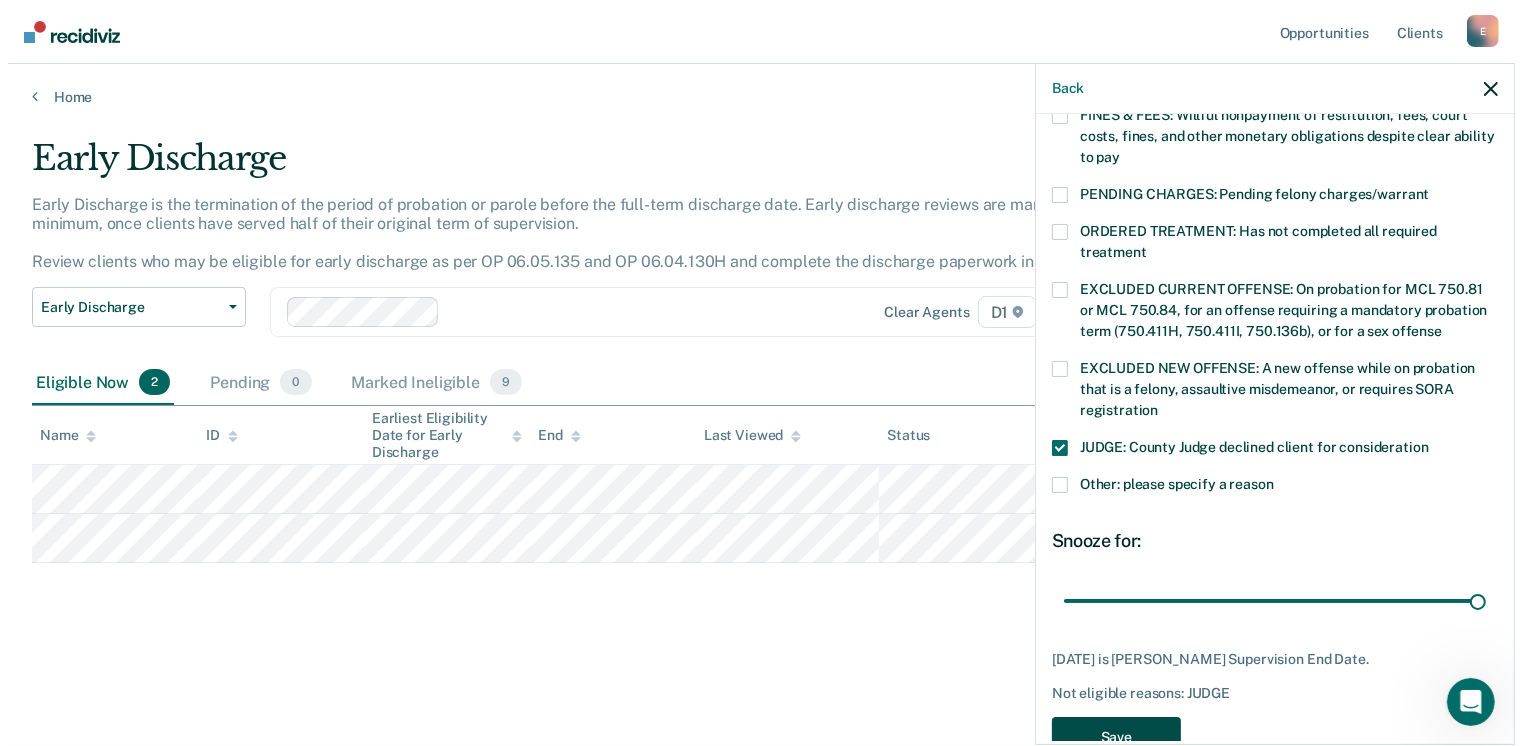 scroll, scrollTop: 0, scrollLeft: 0, axis: both 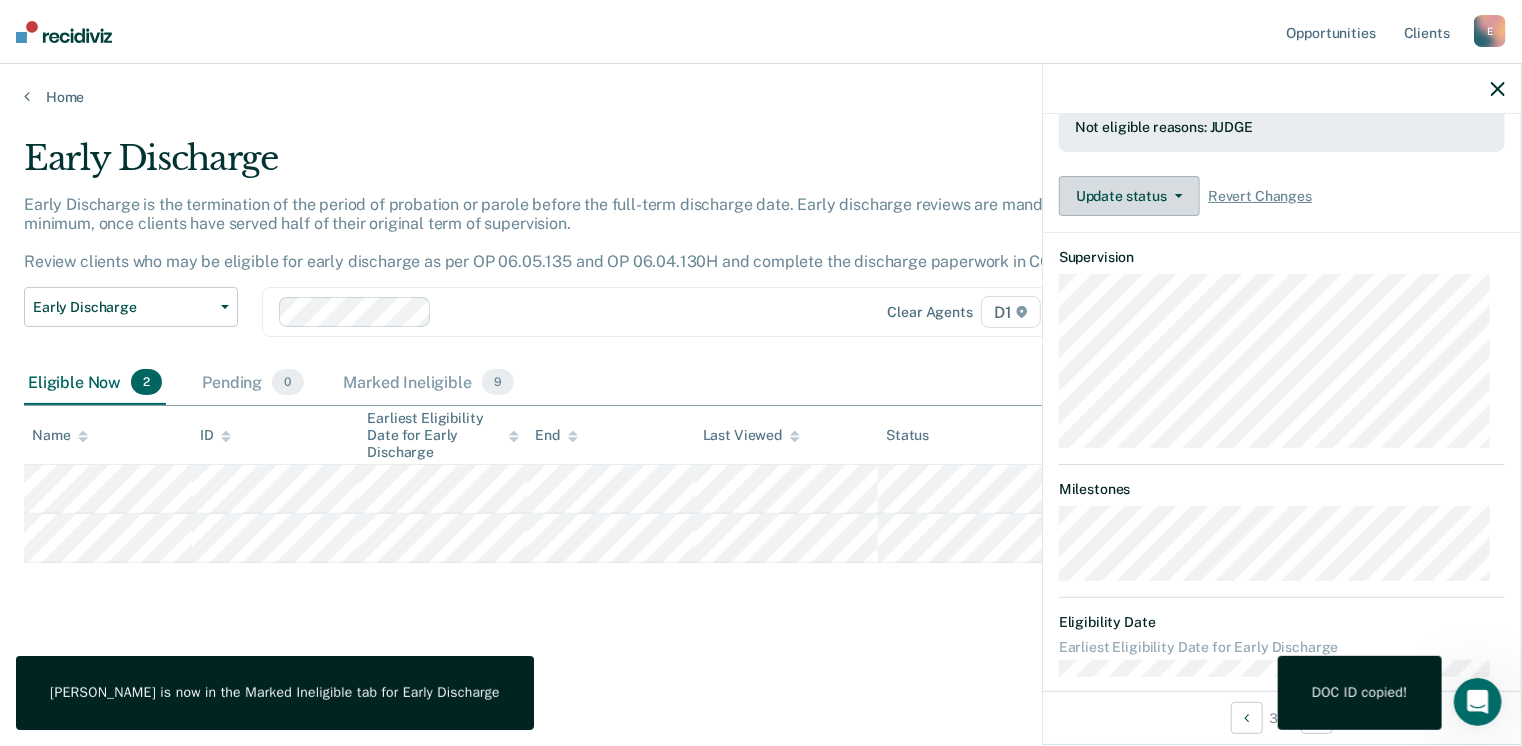 click on "Update status" at bounding box center [1129, 196] 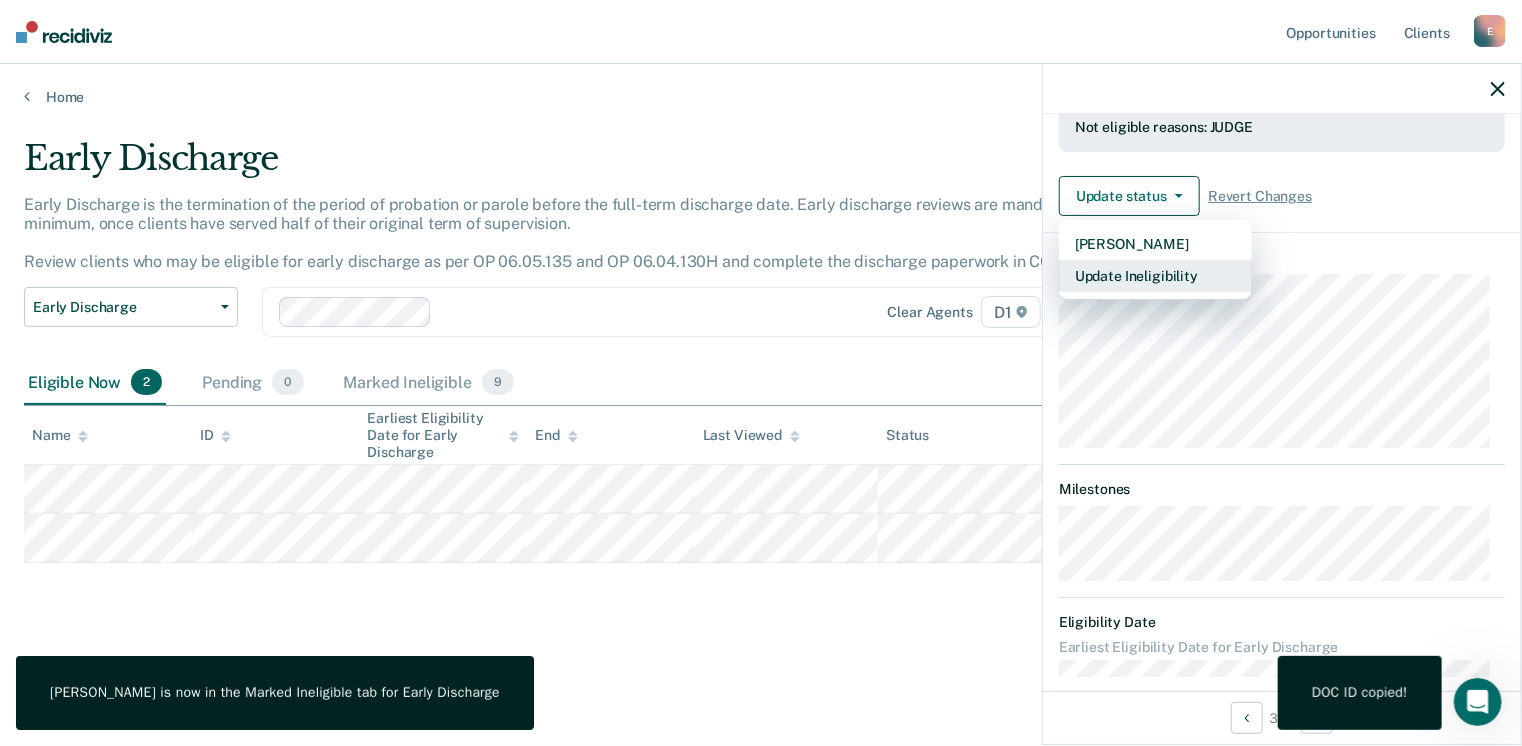 click on "Update Ineligibility" at bounding box center [1155, 276] 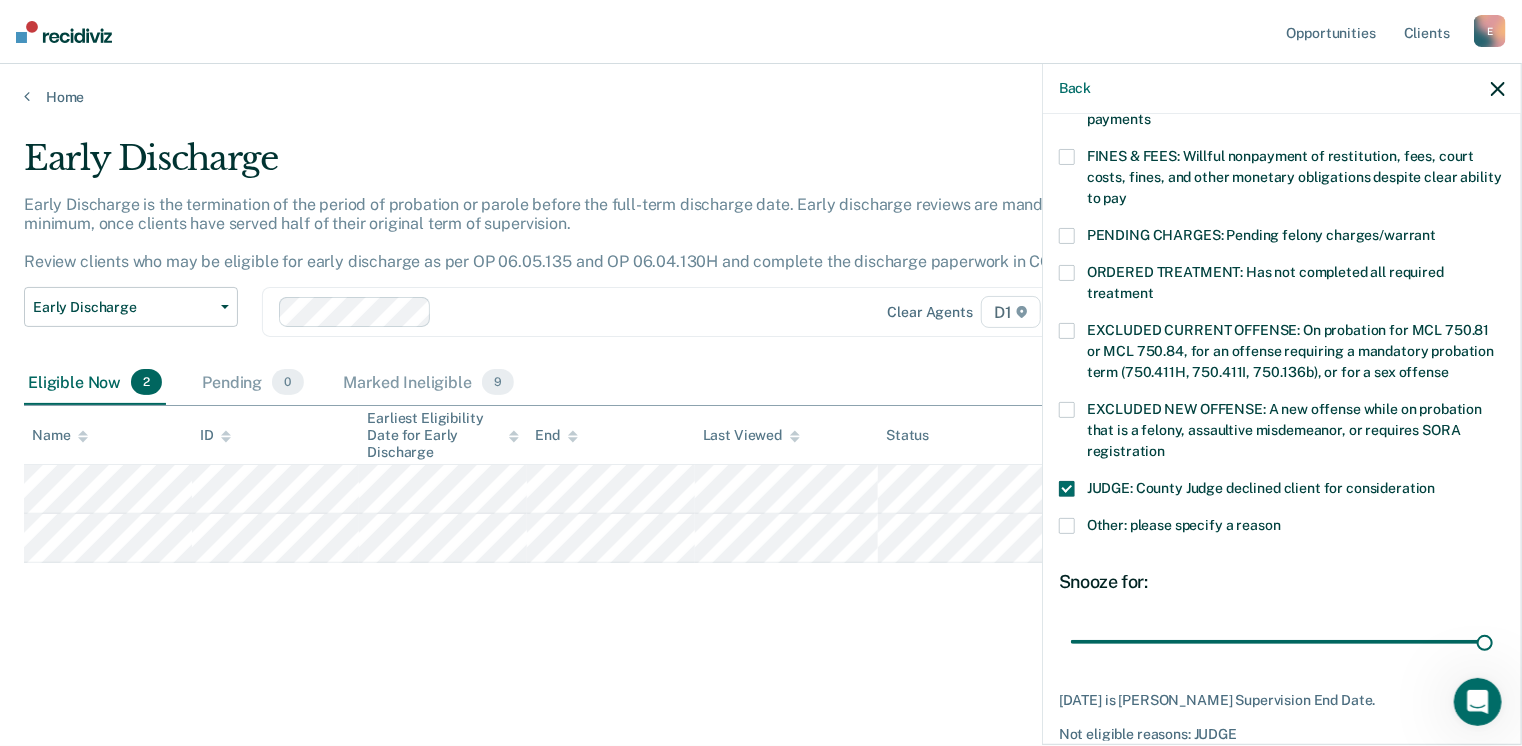 drag, startPoint x: 1068, startPoint y: 461, endPoint x: 1068, endPoint y: 448, distance: 13 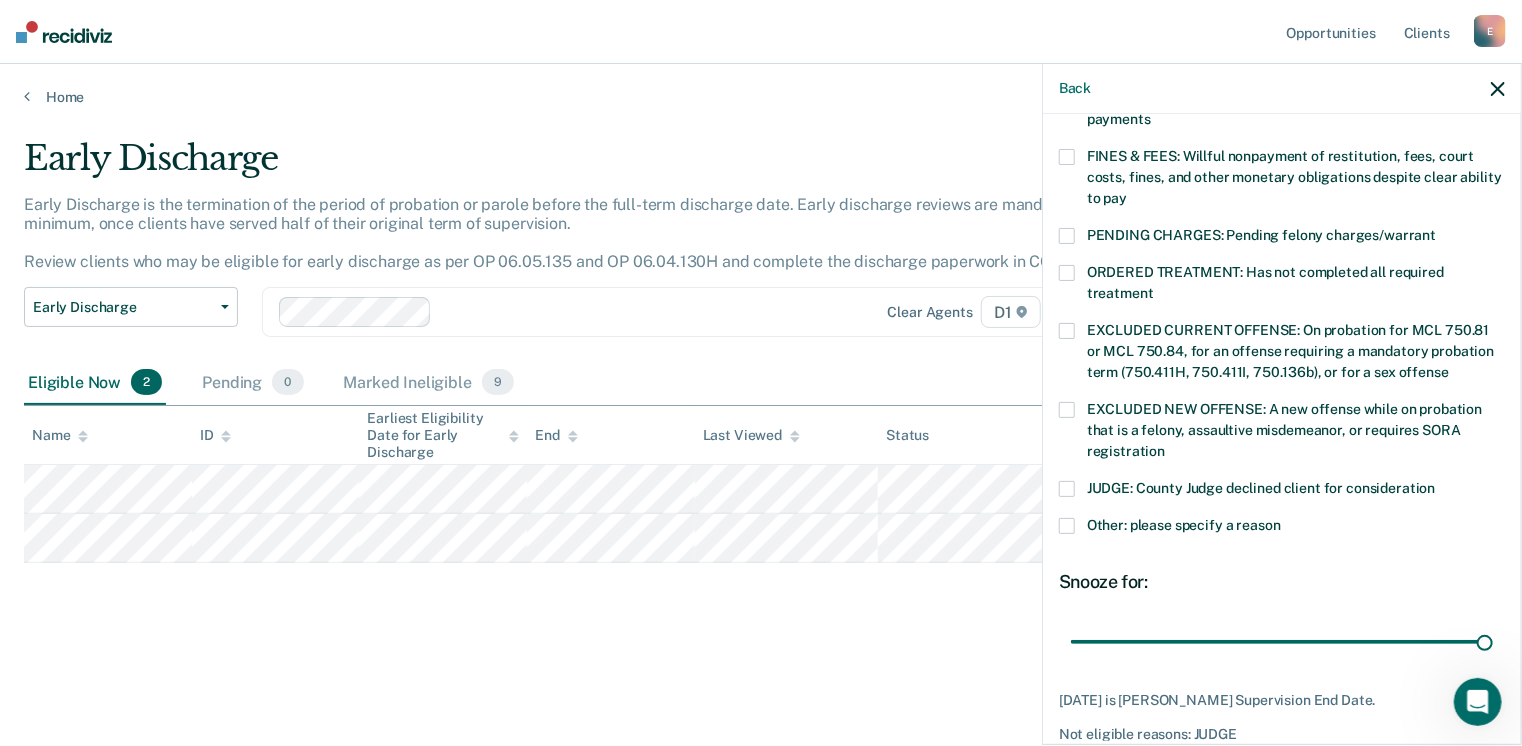 scroll, scrollTop: 427, scrollLeft: 0, axis: vertical 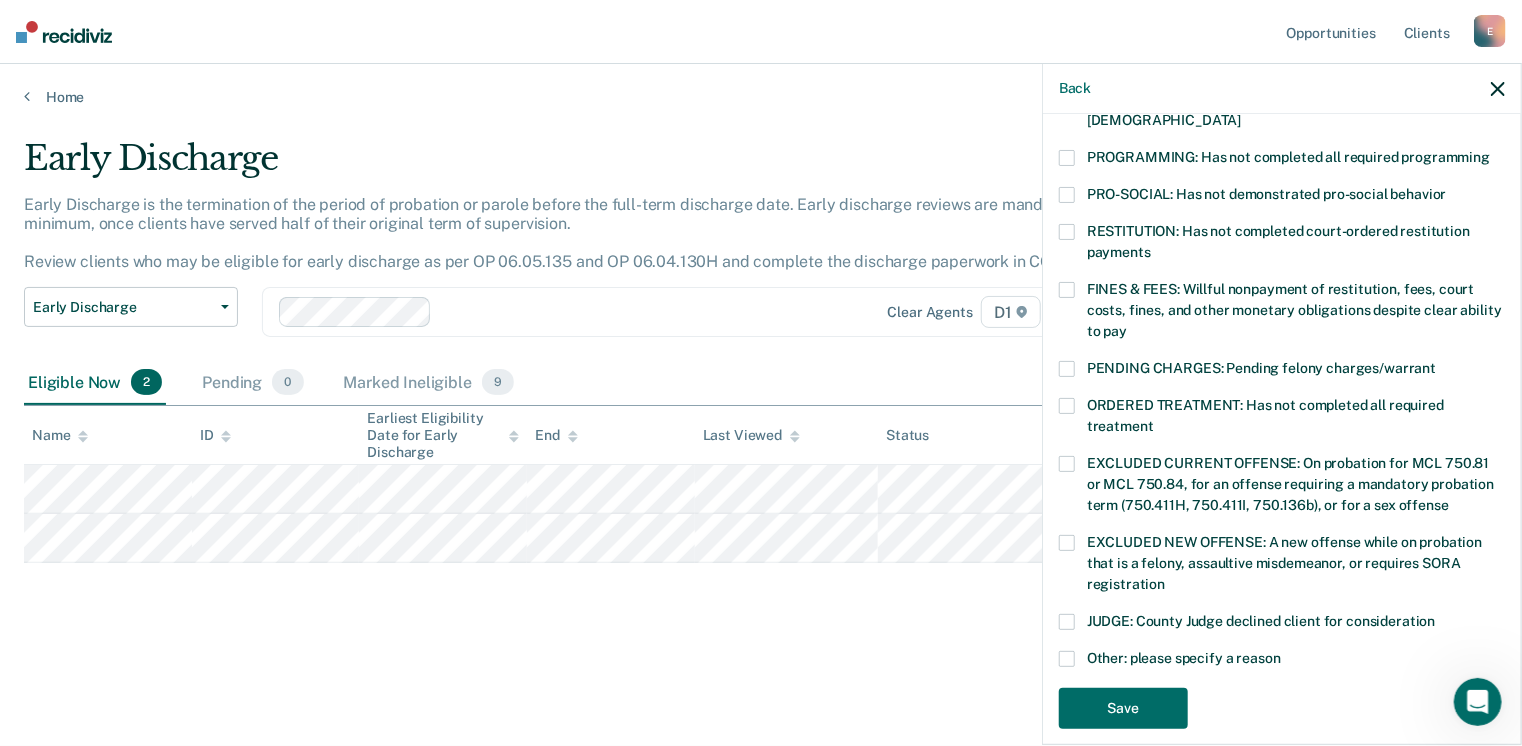 drag, startPoint x: 1064, startPoint y: 269, endPoint x: 1068, endPoint y: 237, distance: 32.24903 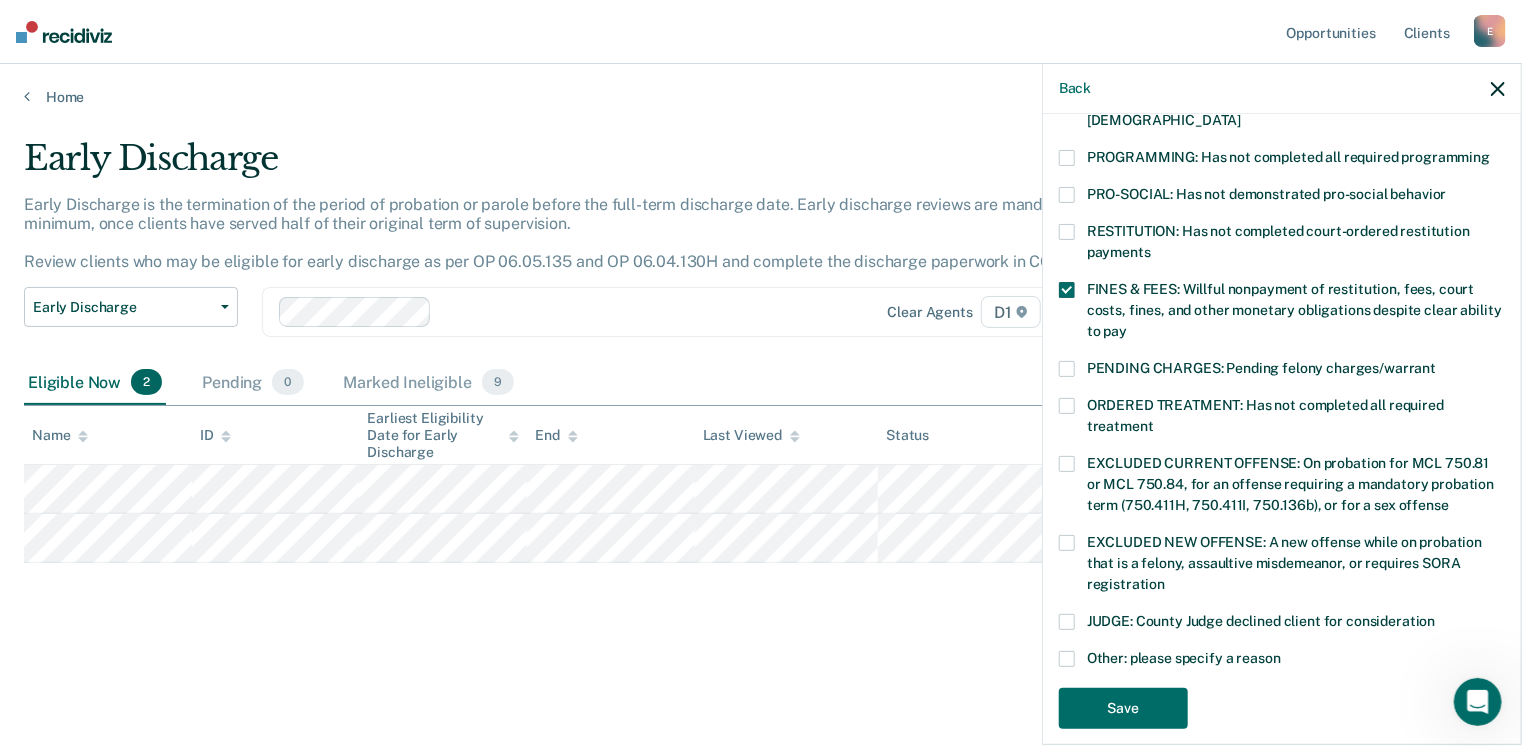 scroll, scrollTop: 560, scrollLeft: 0, axis: vertical 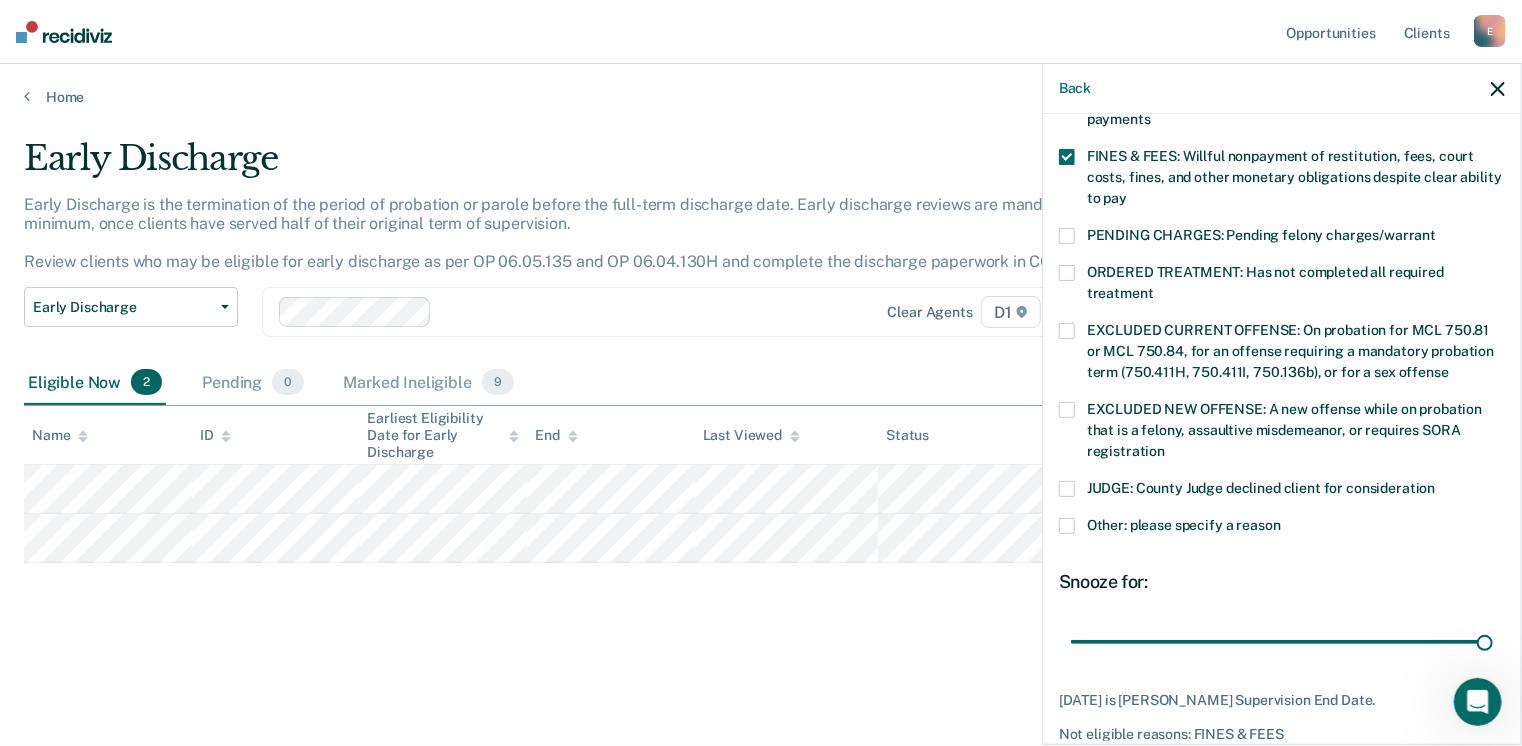 click at bounding box center (1067, 236) 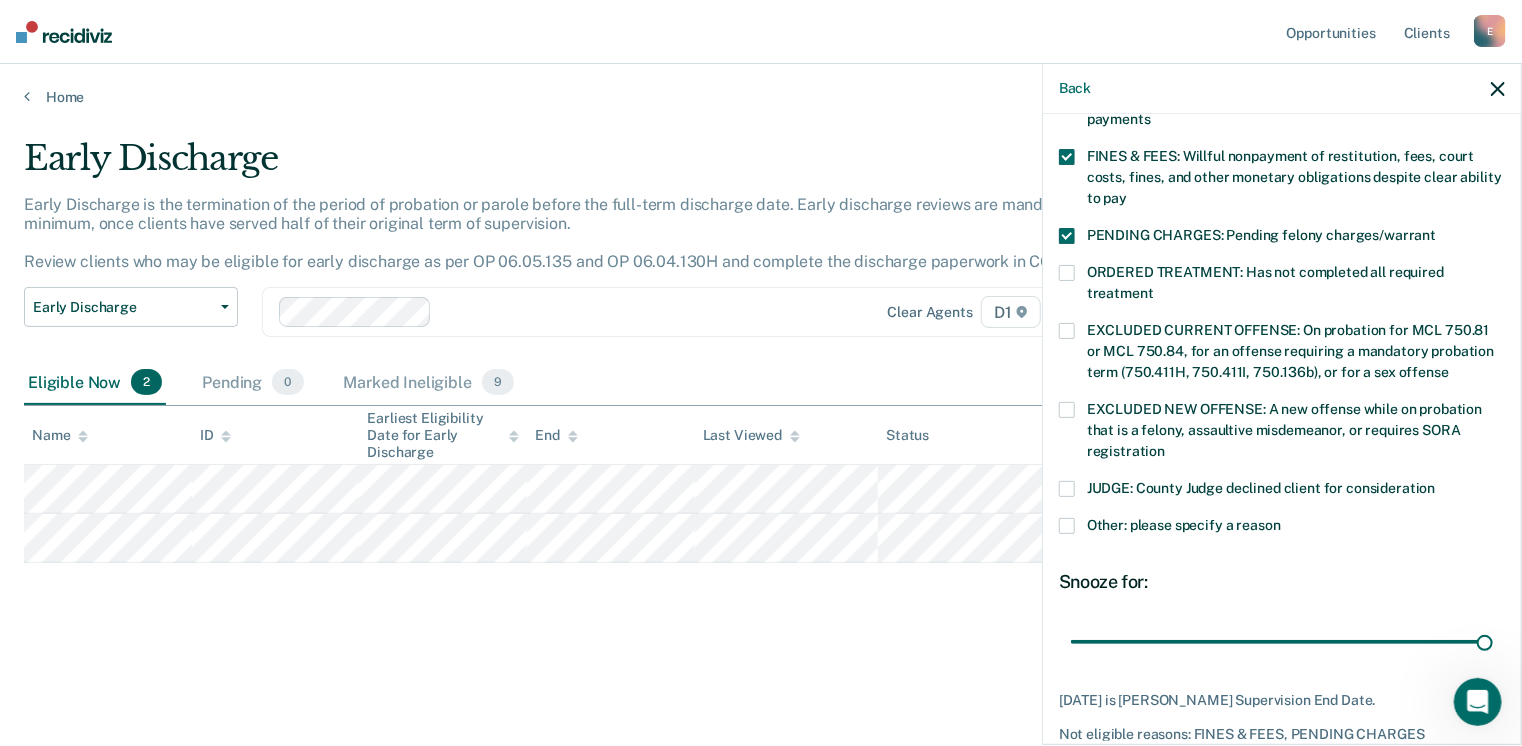 drag, startPoint x: 1064, startPoint y: 211, endPoint x: 1068, endPoint y: 223, distance: 12.649111 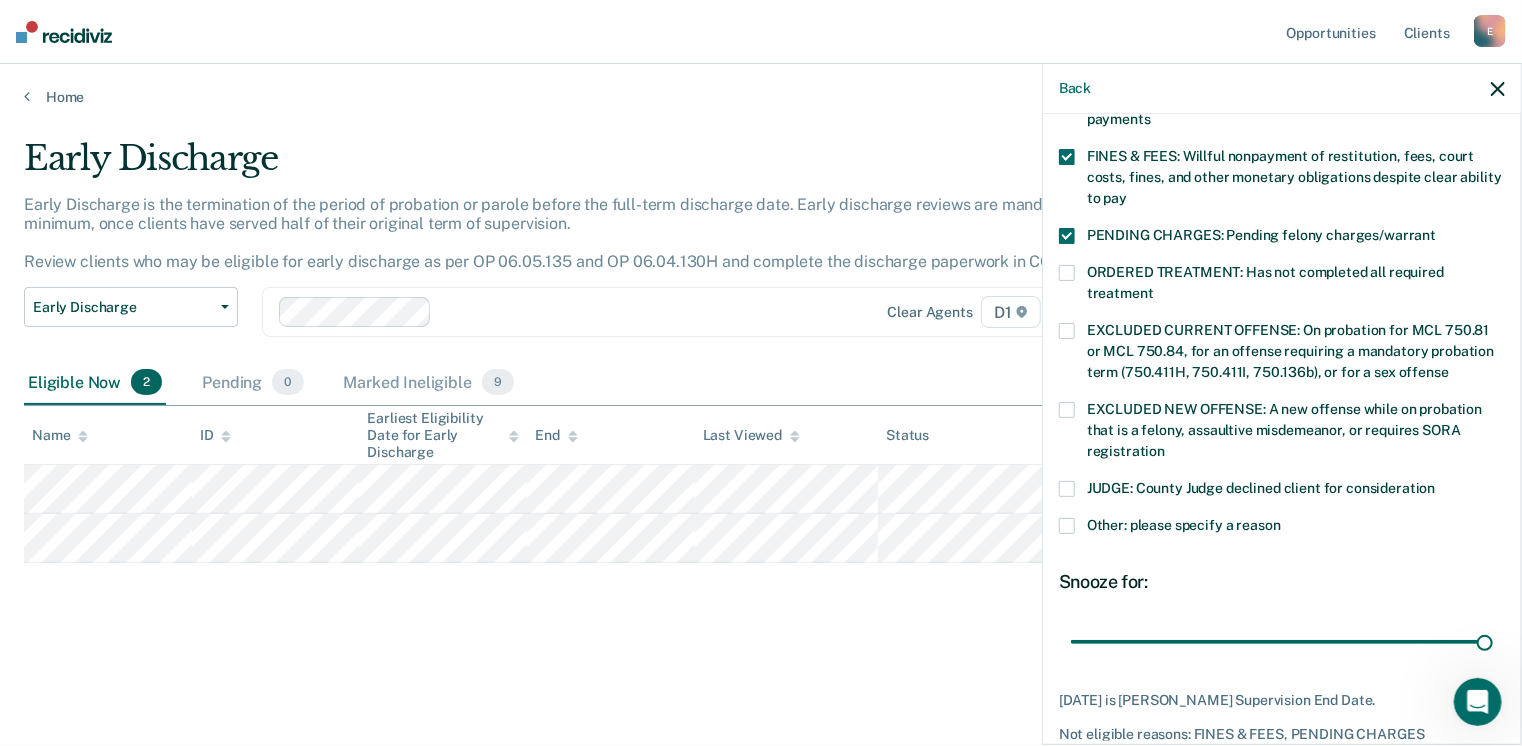 click at bounding box center (1067, 236) 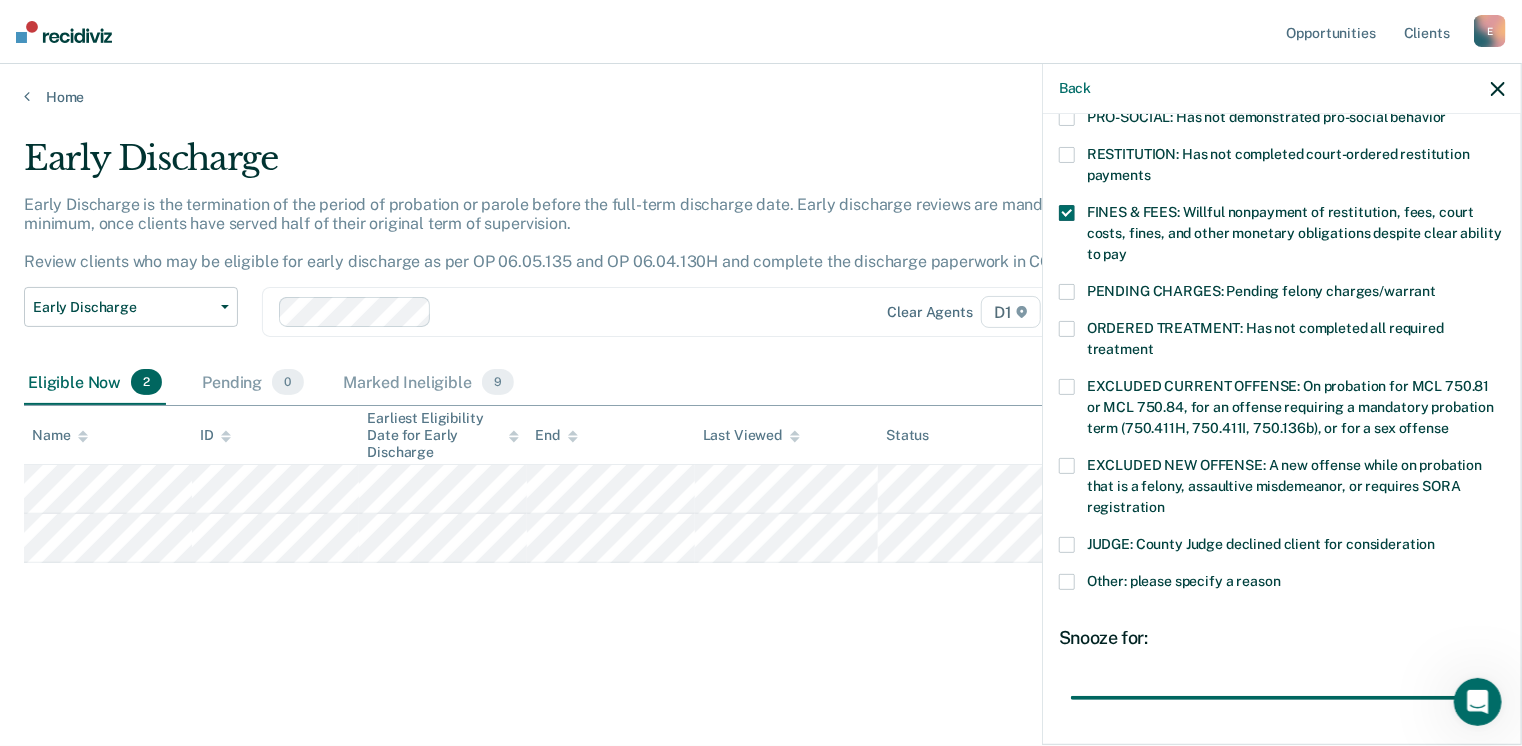 scroll, scrollTop: 460, scrollLeft: 0, axis: vertical 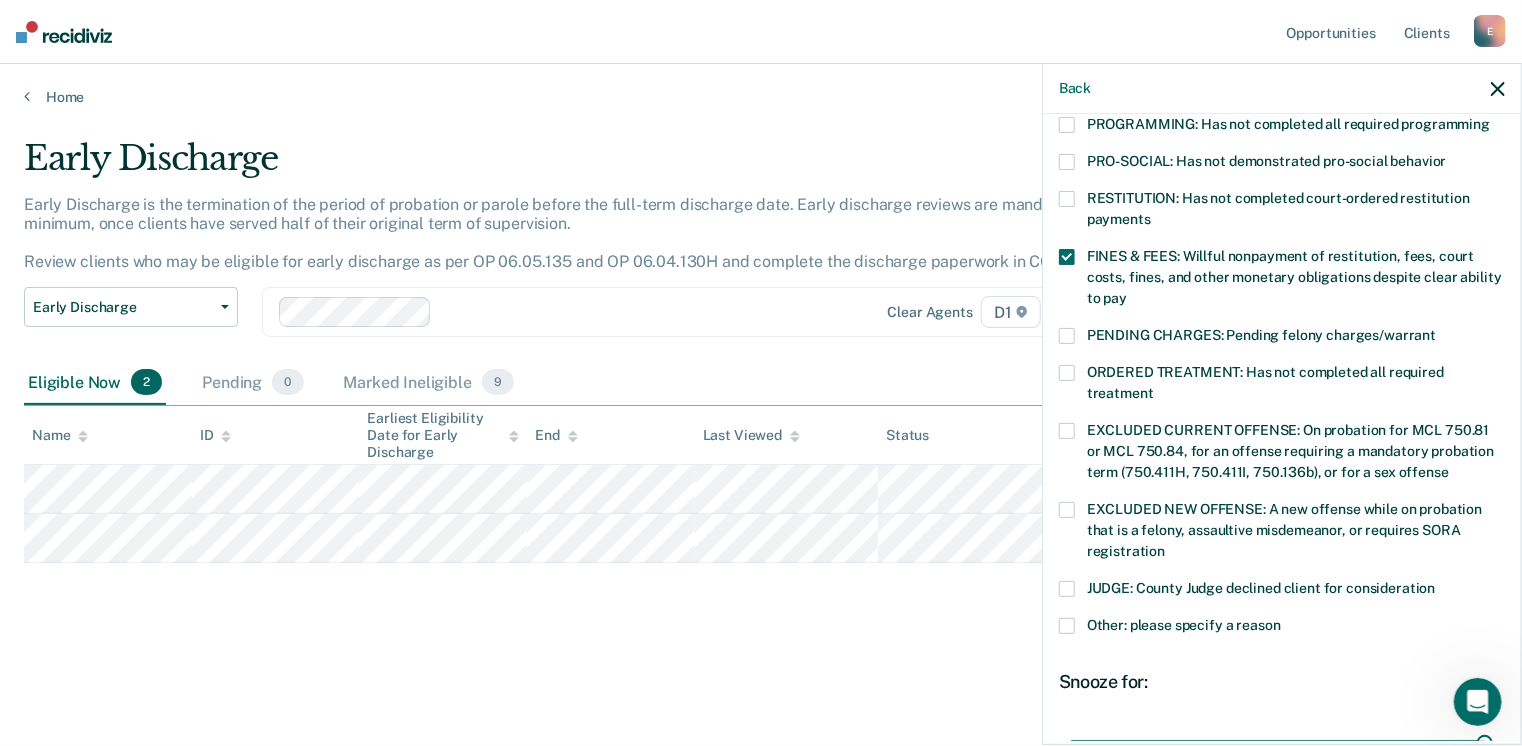 click at bounding box center (1067, 199) 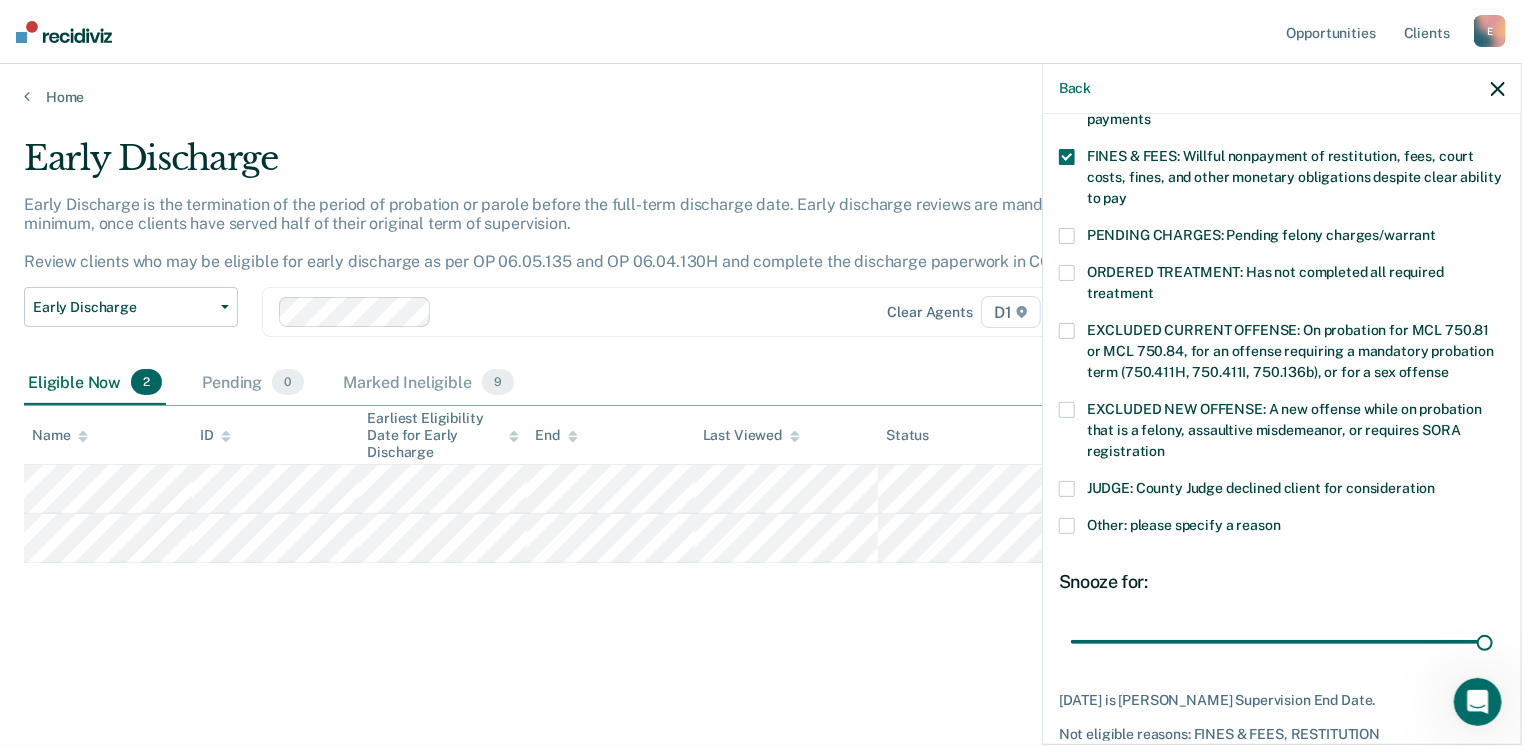 scroll, scrollTop: 630, scrollLeft: 0, axis: vertical 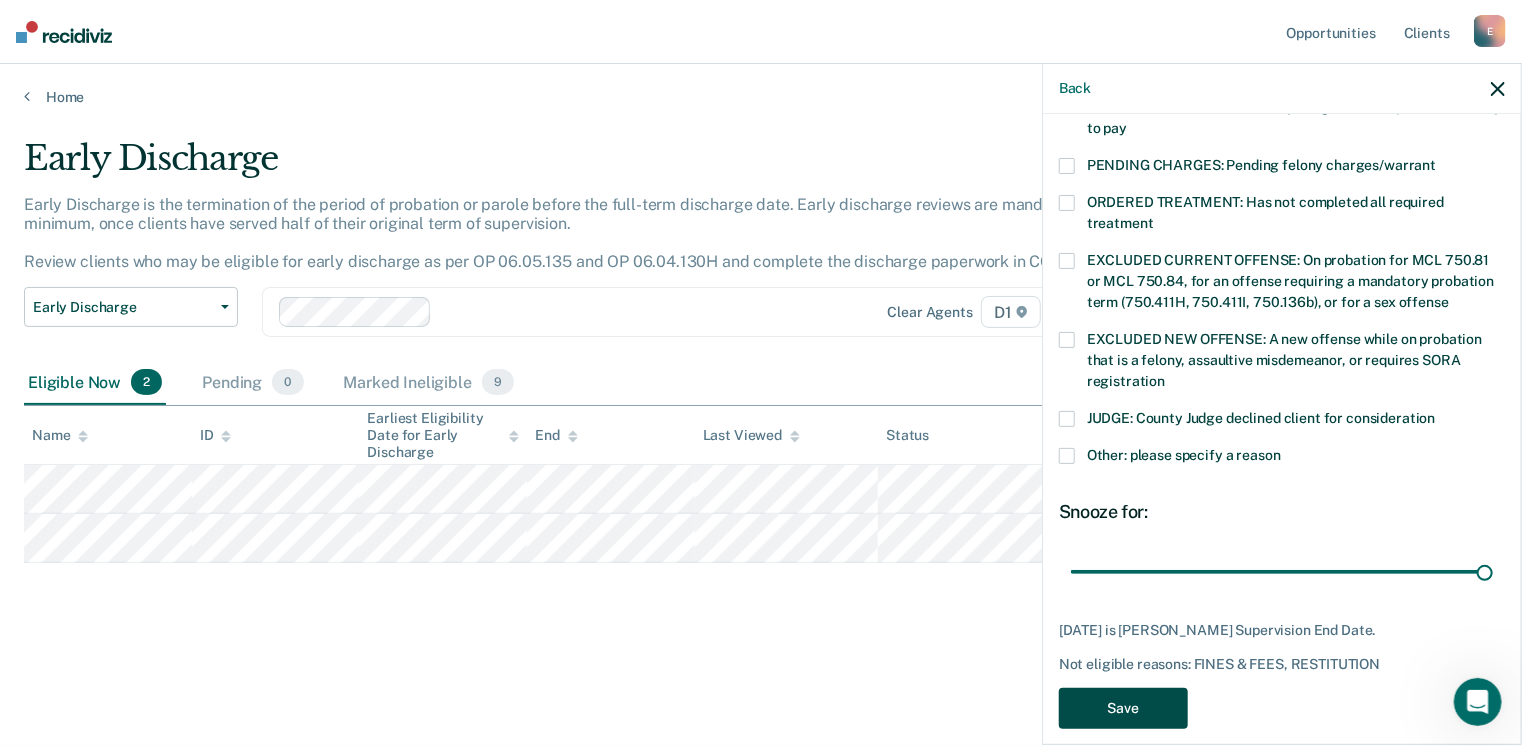 click on "Save" at bounding box center [1123, 708] 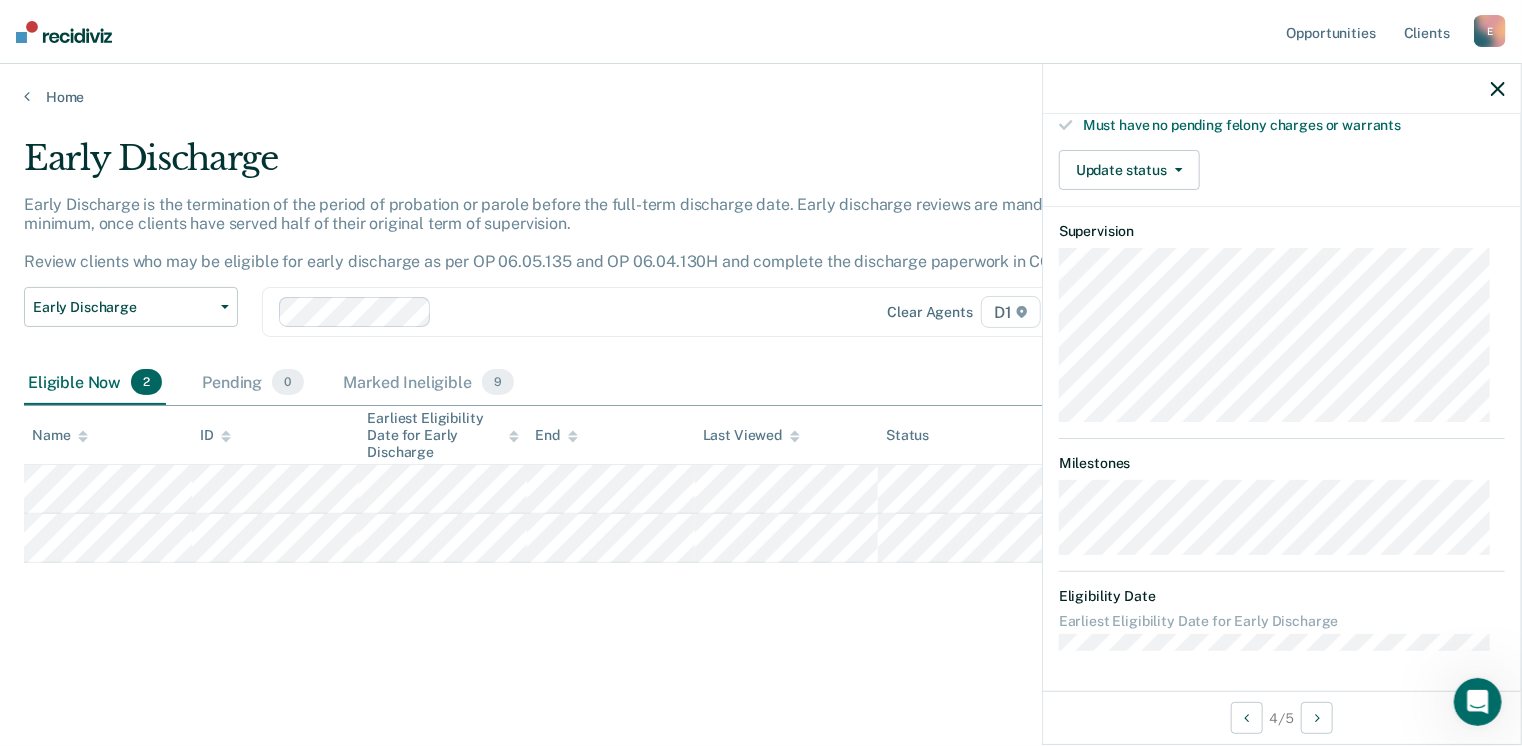 scroll, scrollTop: 371, scrollLeft: 0, axis: vertical 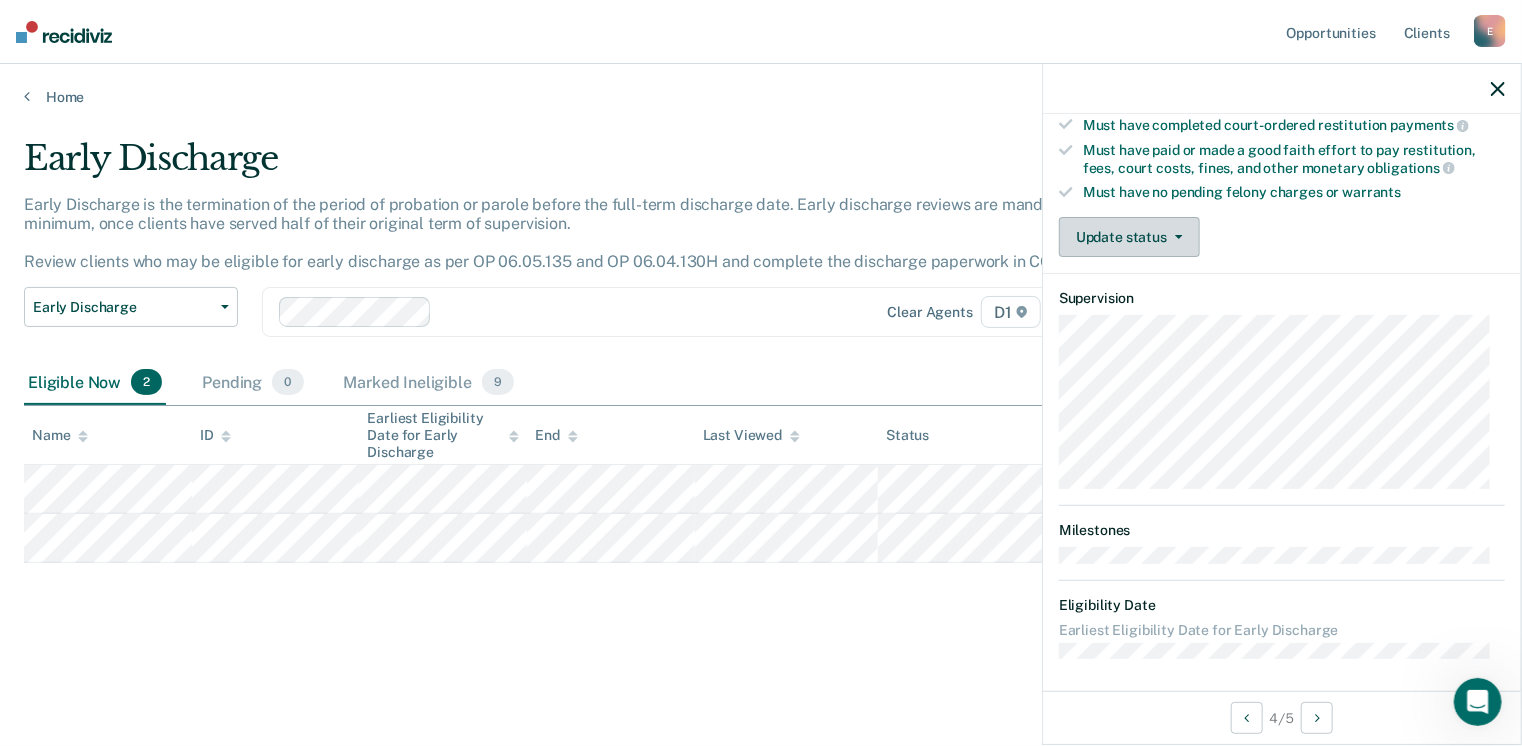 click on "Update status" at bounding box center [1129, 237] 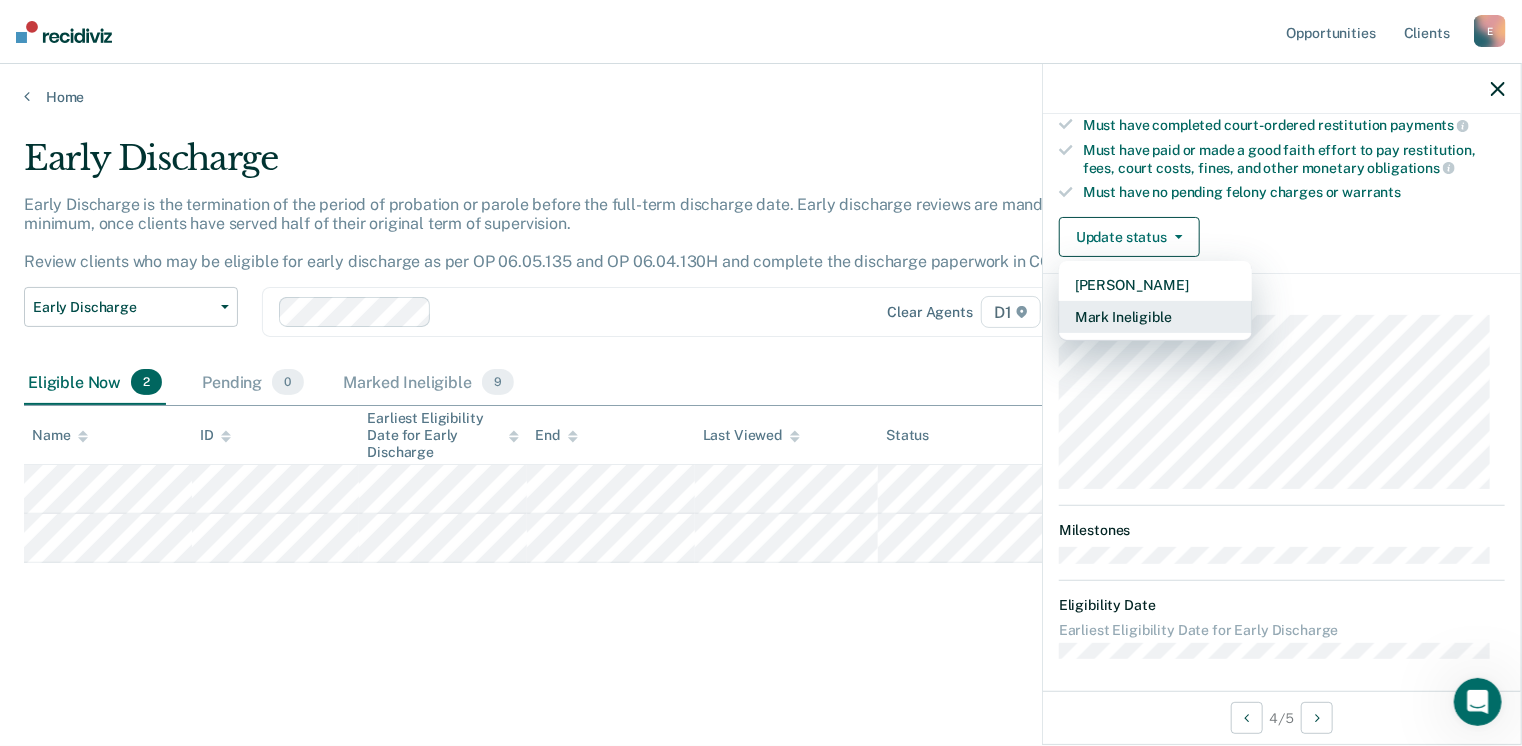click on "Mark Ineligible" at bounding box center (1155, 317) 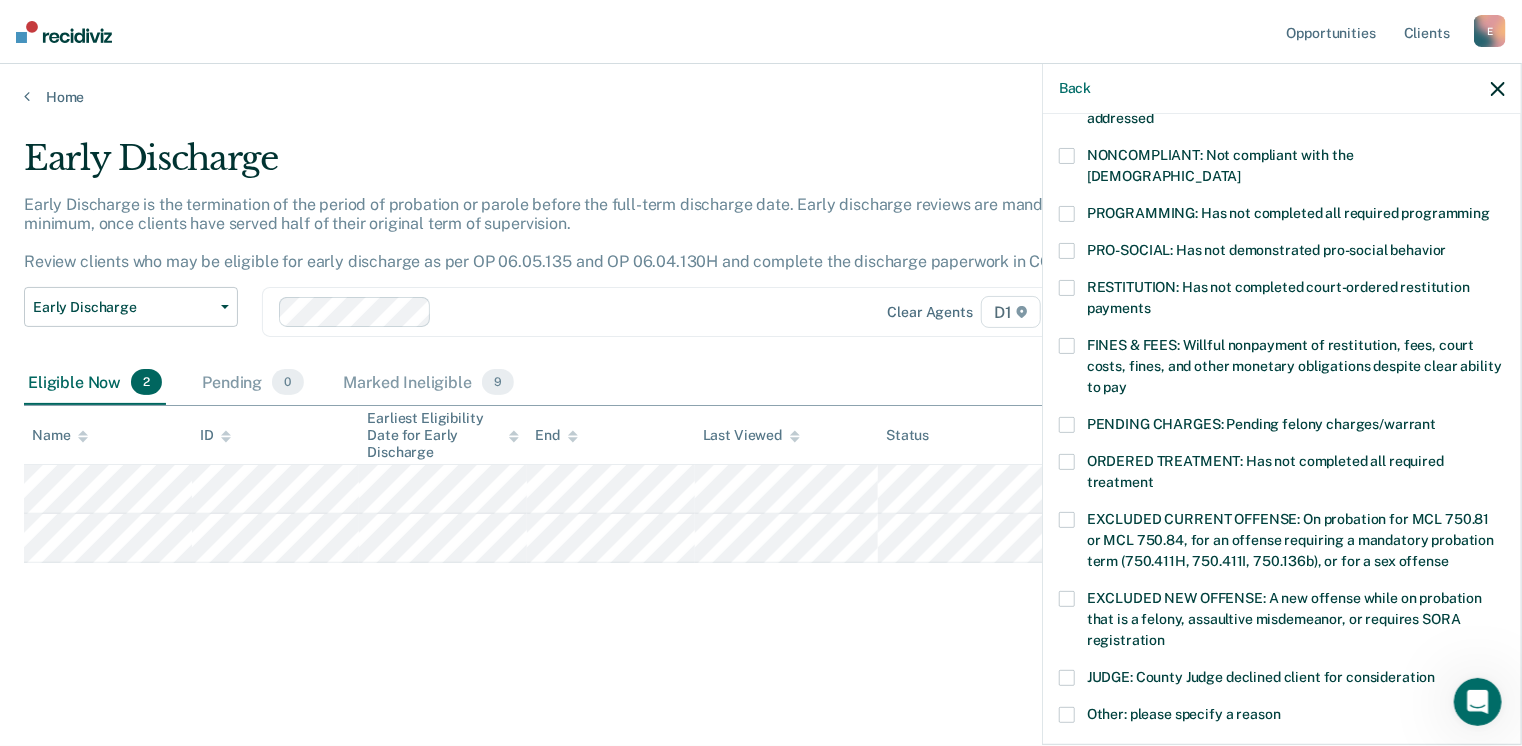 drag, startPoint x: 1060, startPoint y: 261, endPoint x: 1062, endPoint y: 298, distance: 37.054016 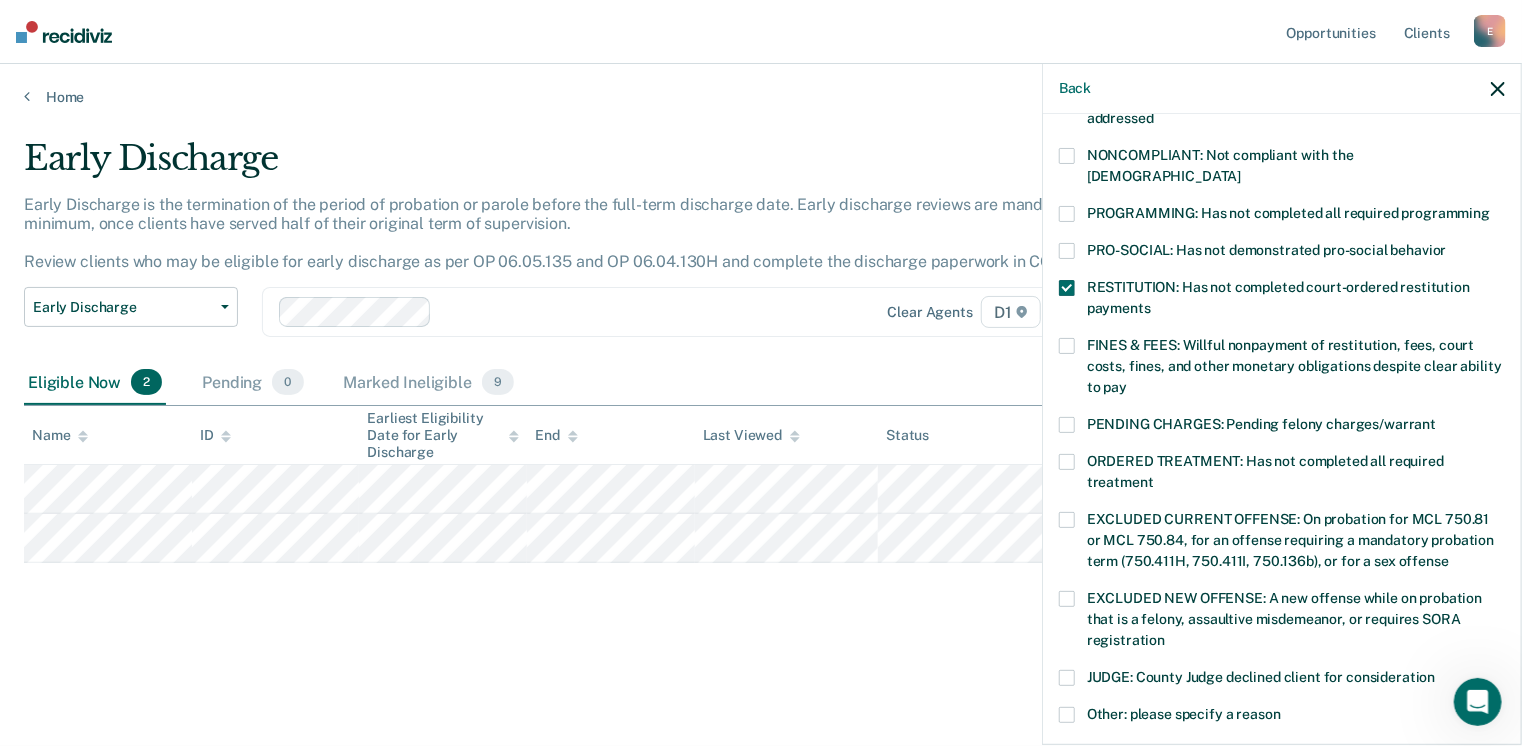 click at bounding box center [1067, 346] 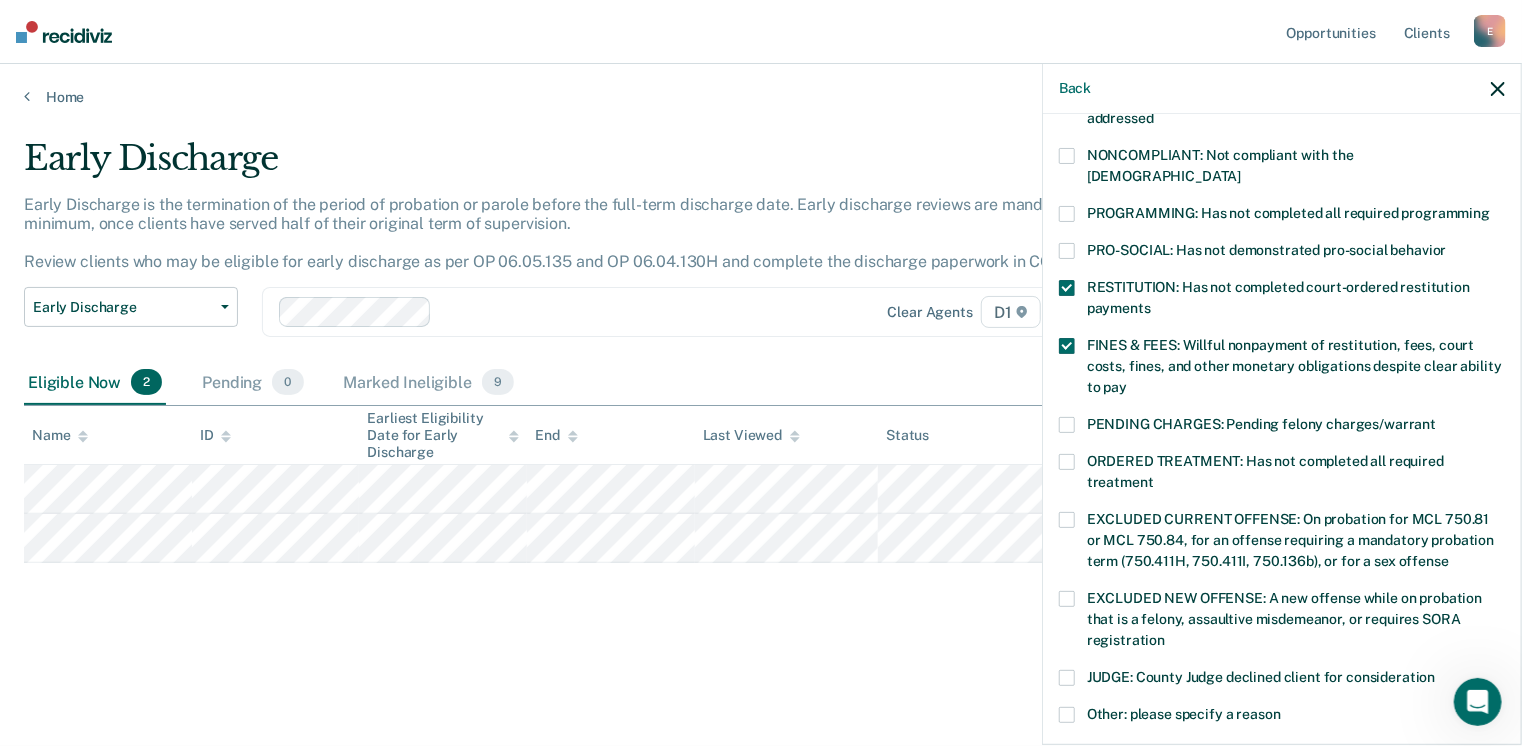 scroll, scrollTop: 630, scrollLeft: 0, axis: vertical 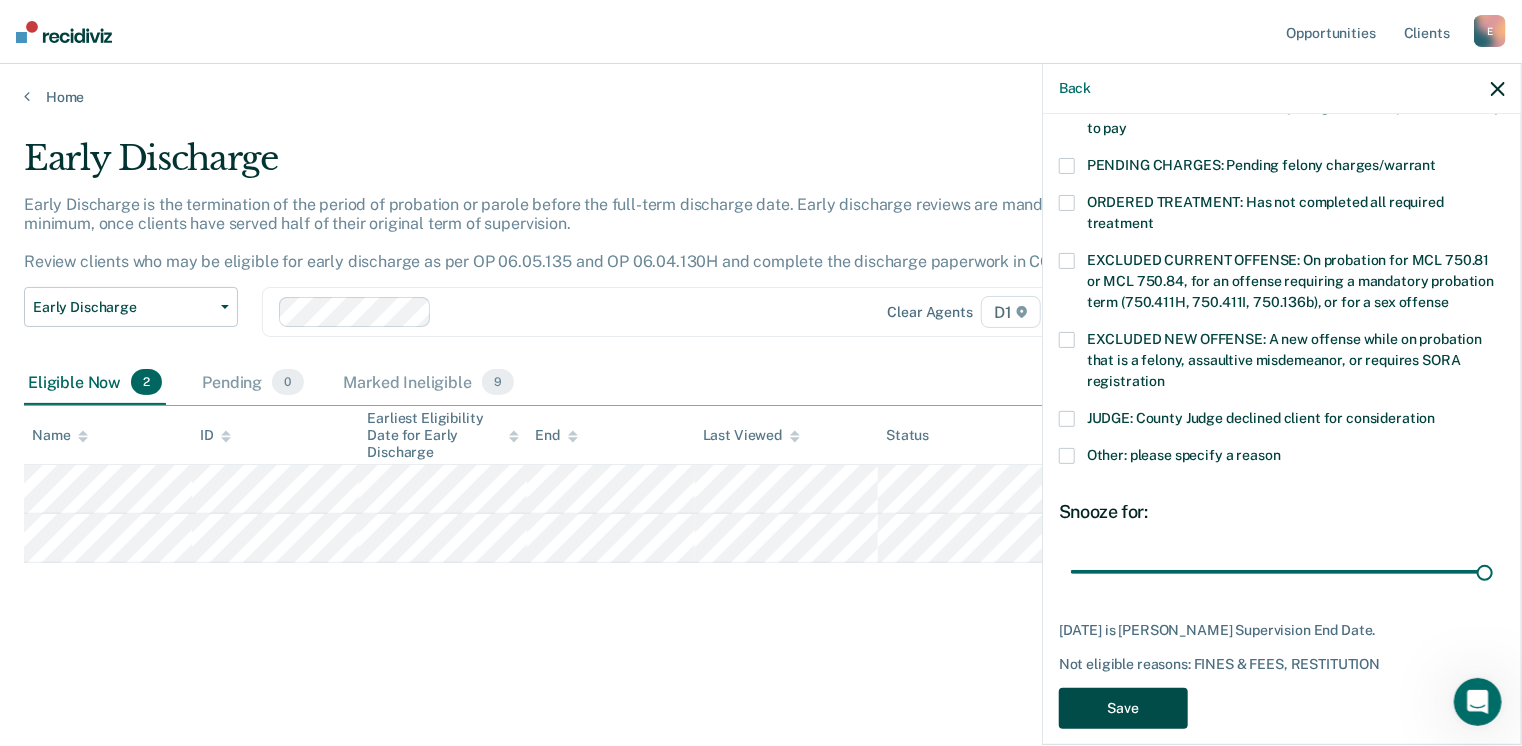 click on "Save" at bounding box center [1123, 708] 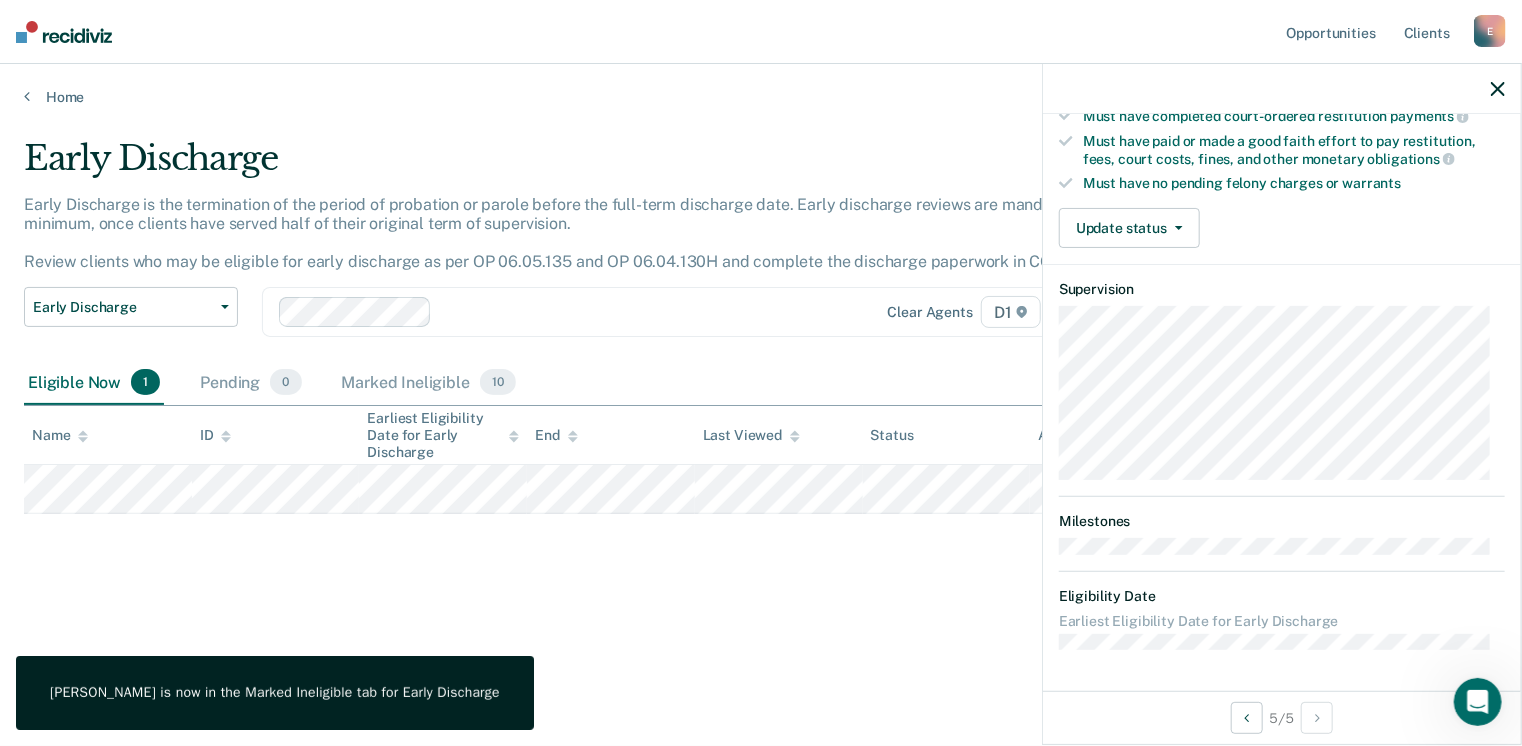 scroll, scrollTop: 371, scrollLeft: 0, axis: vertical 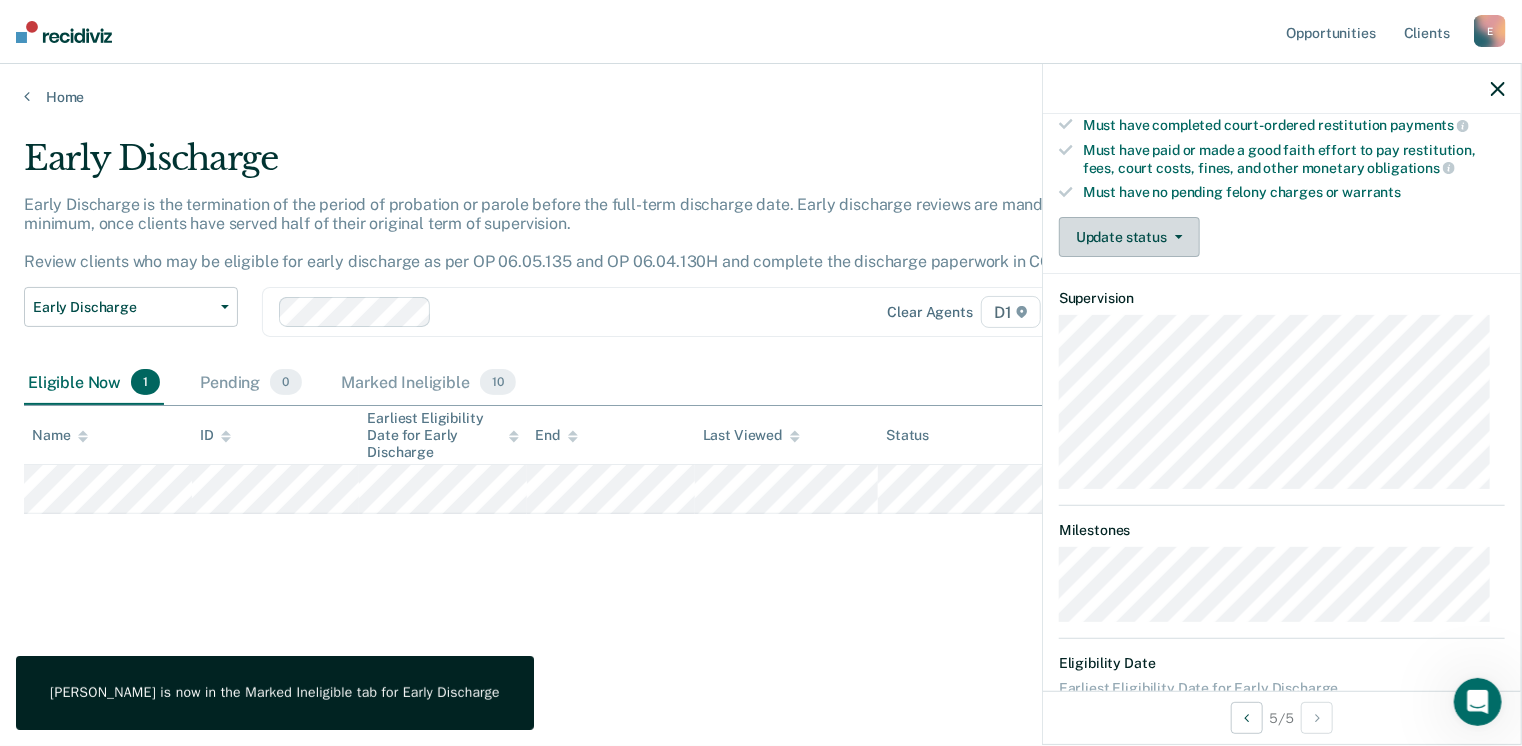 click on "Update status" at bounding box center [1129, 237] 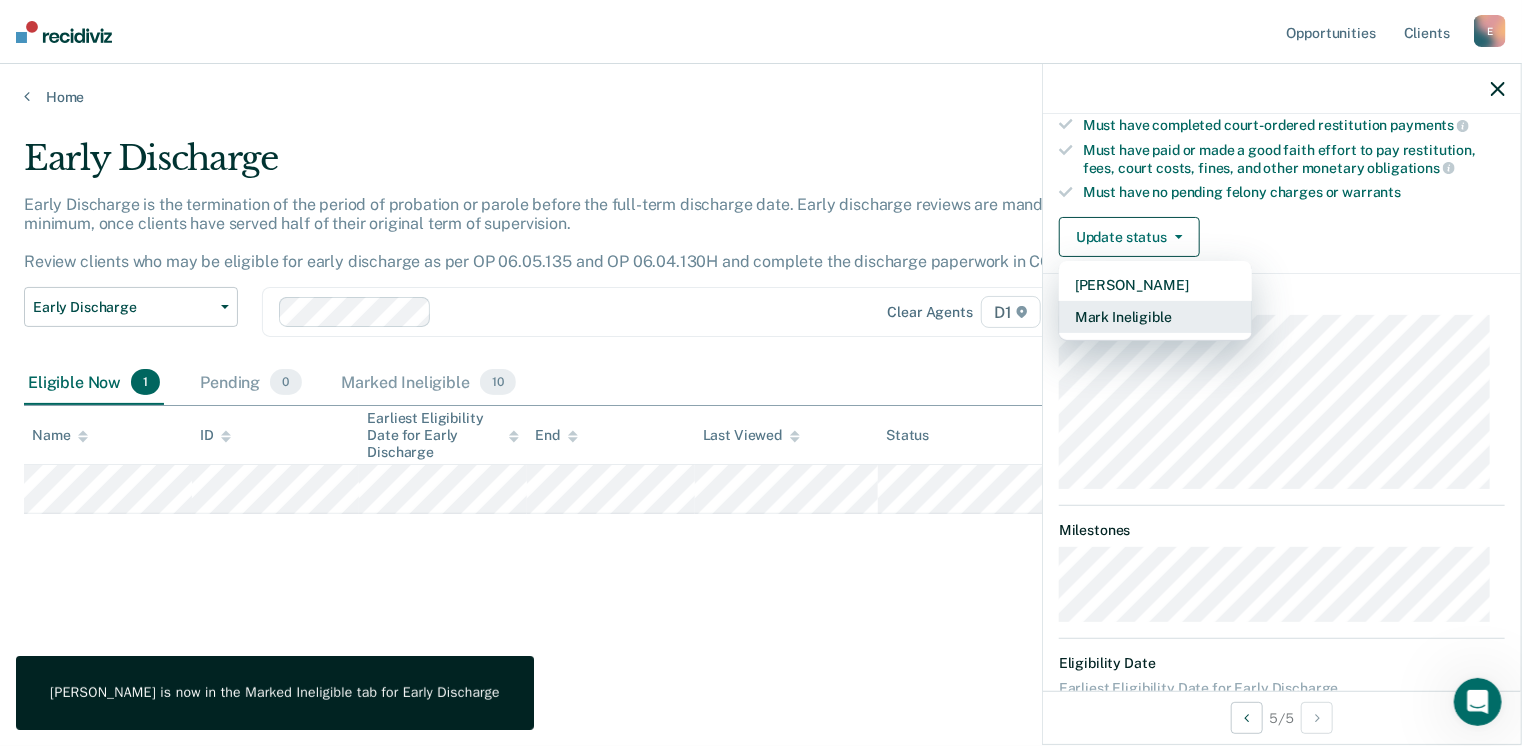 click on "Mark Ineligible" at bounding box center [1155, 317] 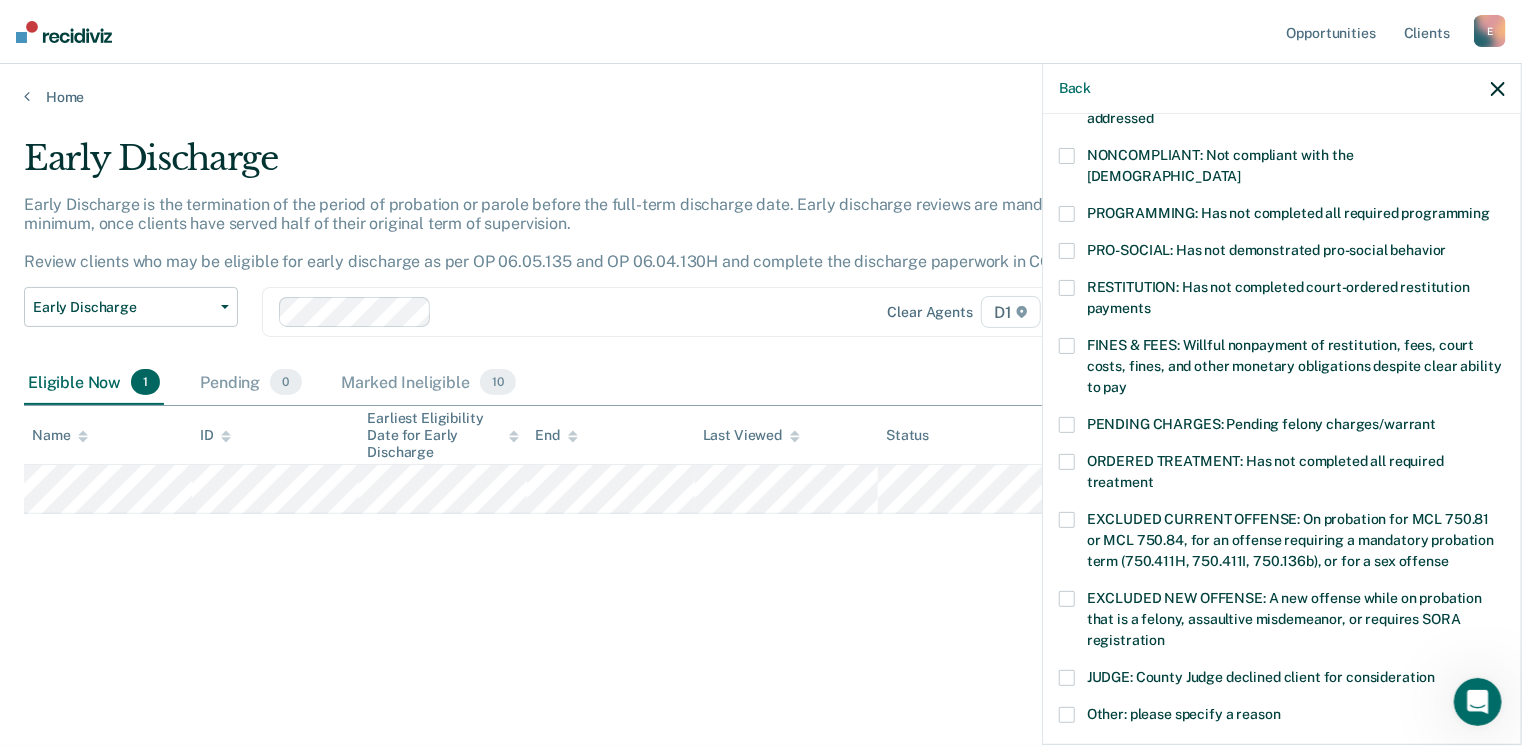 click at bounding box center [1067, 288] 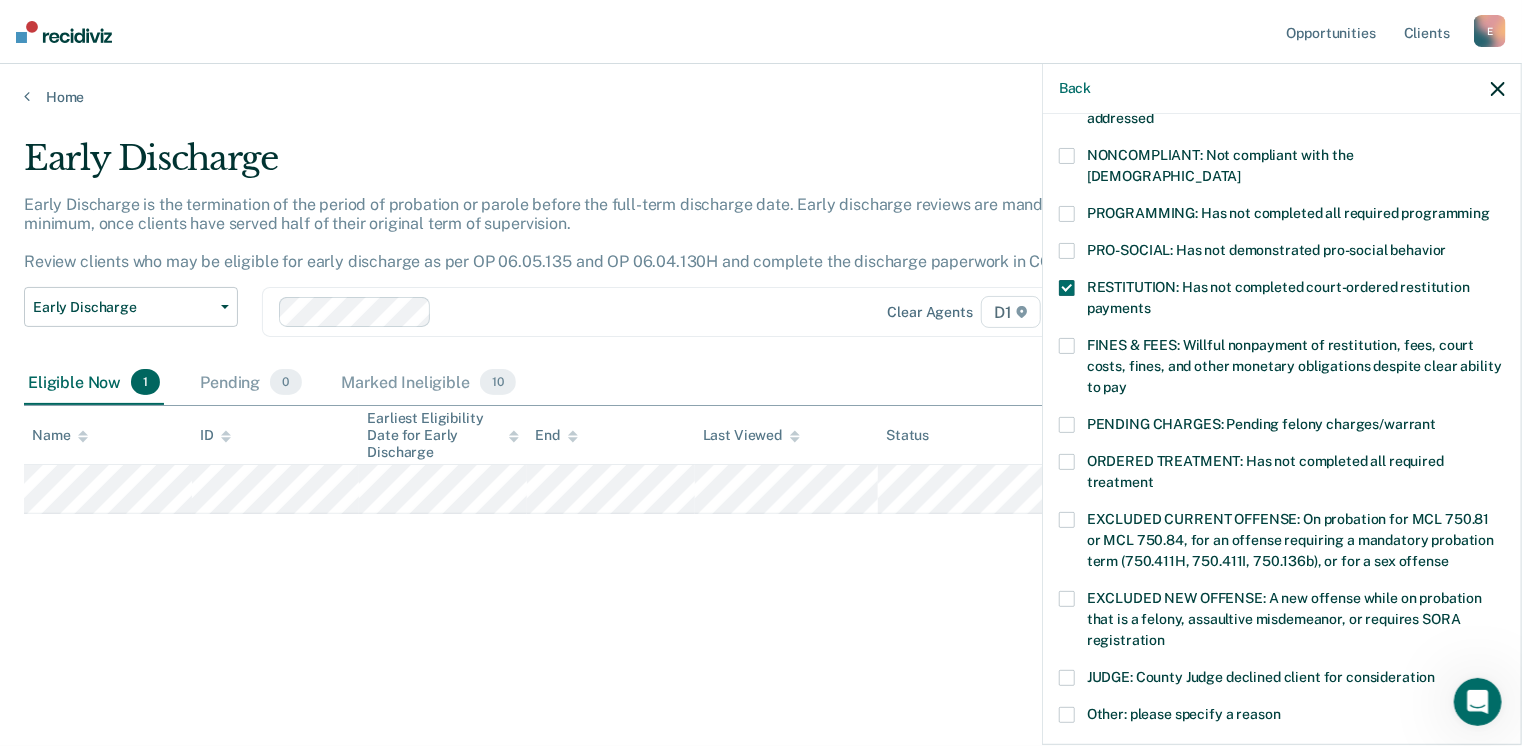 click at bounding box center (1067, 346) 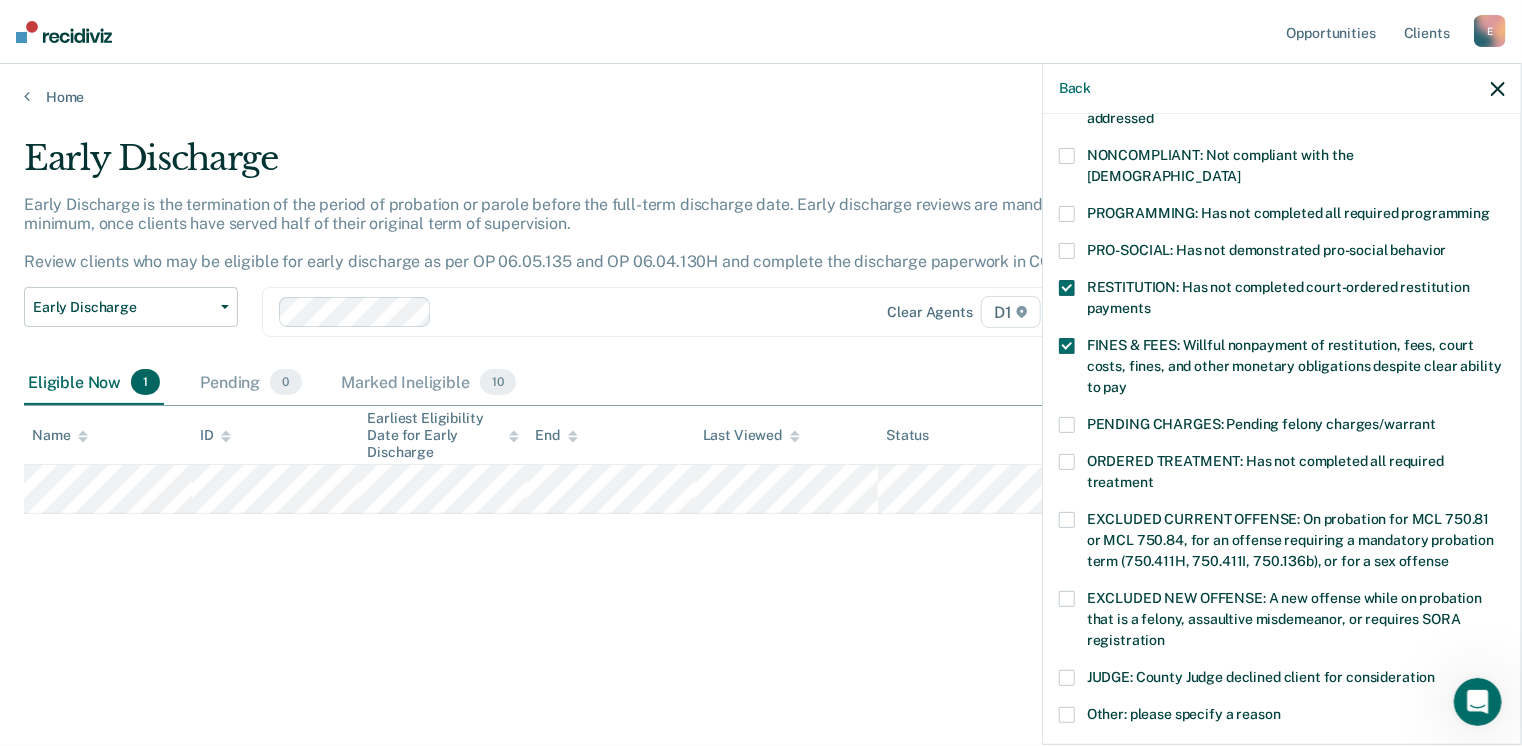 drag, startPoint x: 1080, startPoint y: 651, endPoint x: 1140, endPoint y: 602, distance: 77.46612 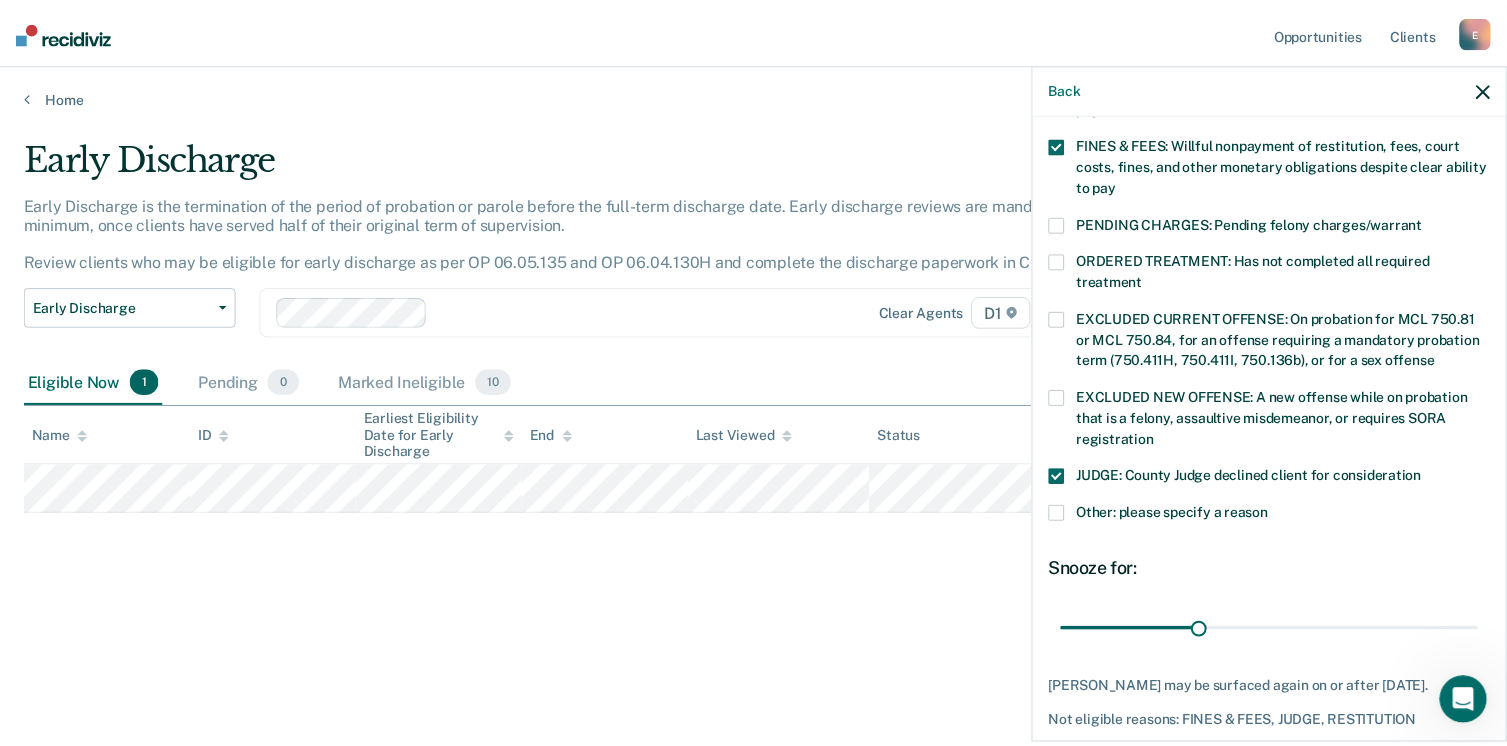 scroll, scrollTop: 630, scrollLeft: 0, axis: vertical 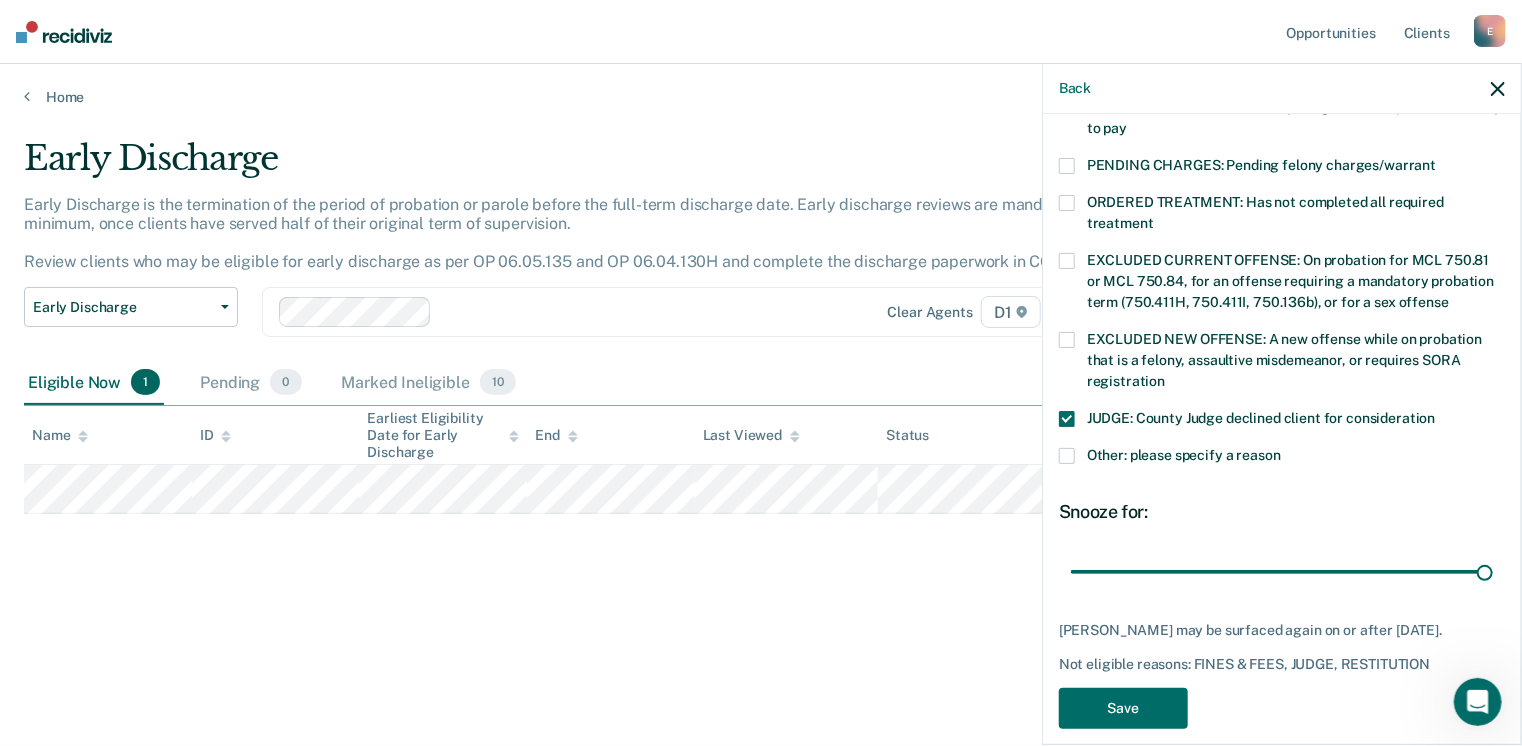 drag, startPoint x: 1204, startPoint y: 551, endPoint x: 1220, endPoint y: 485, distance: 67.911705 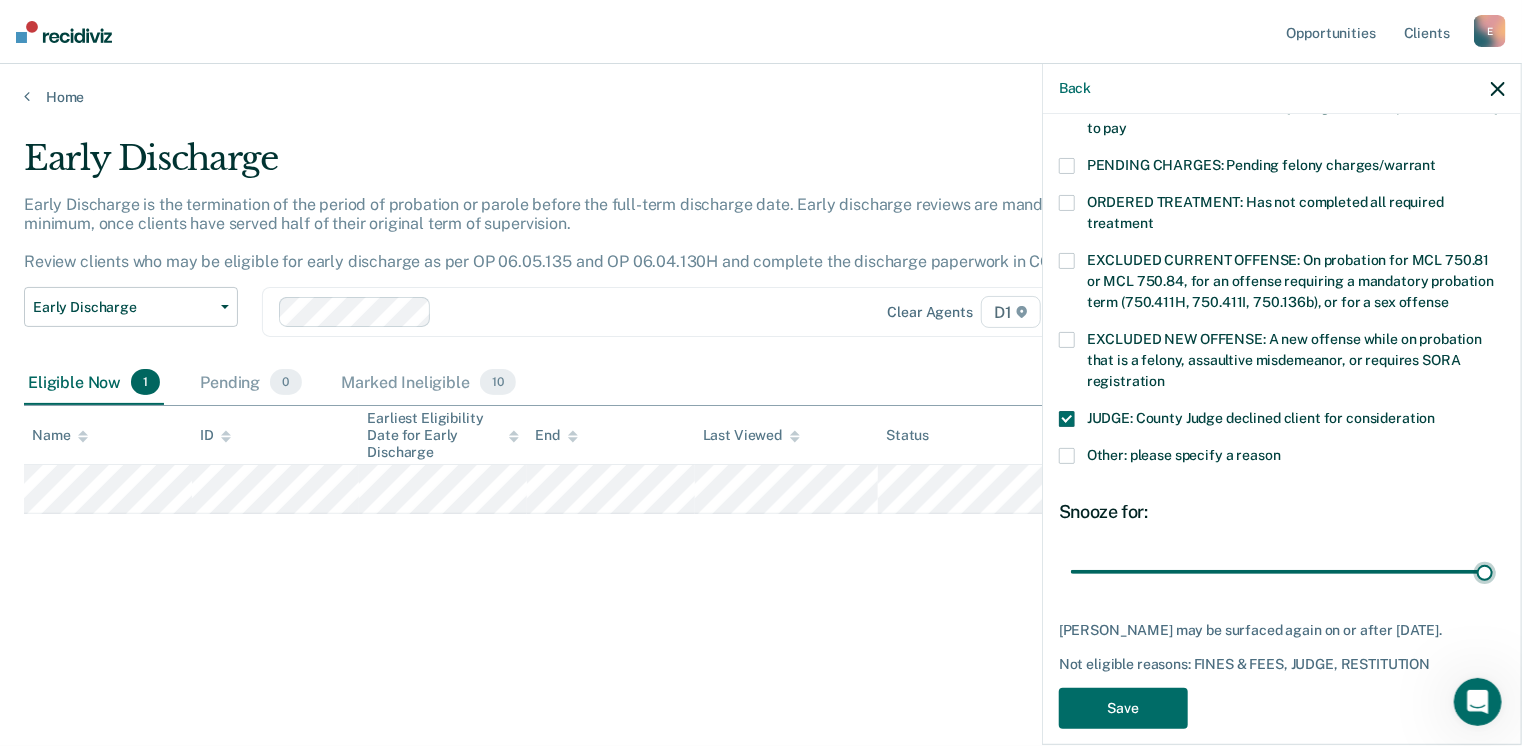 type on "90" 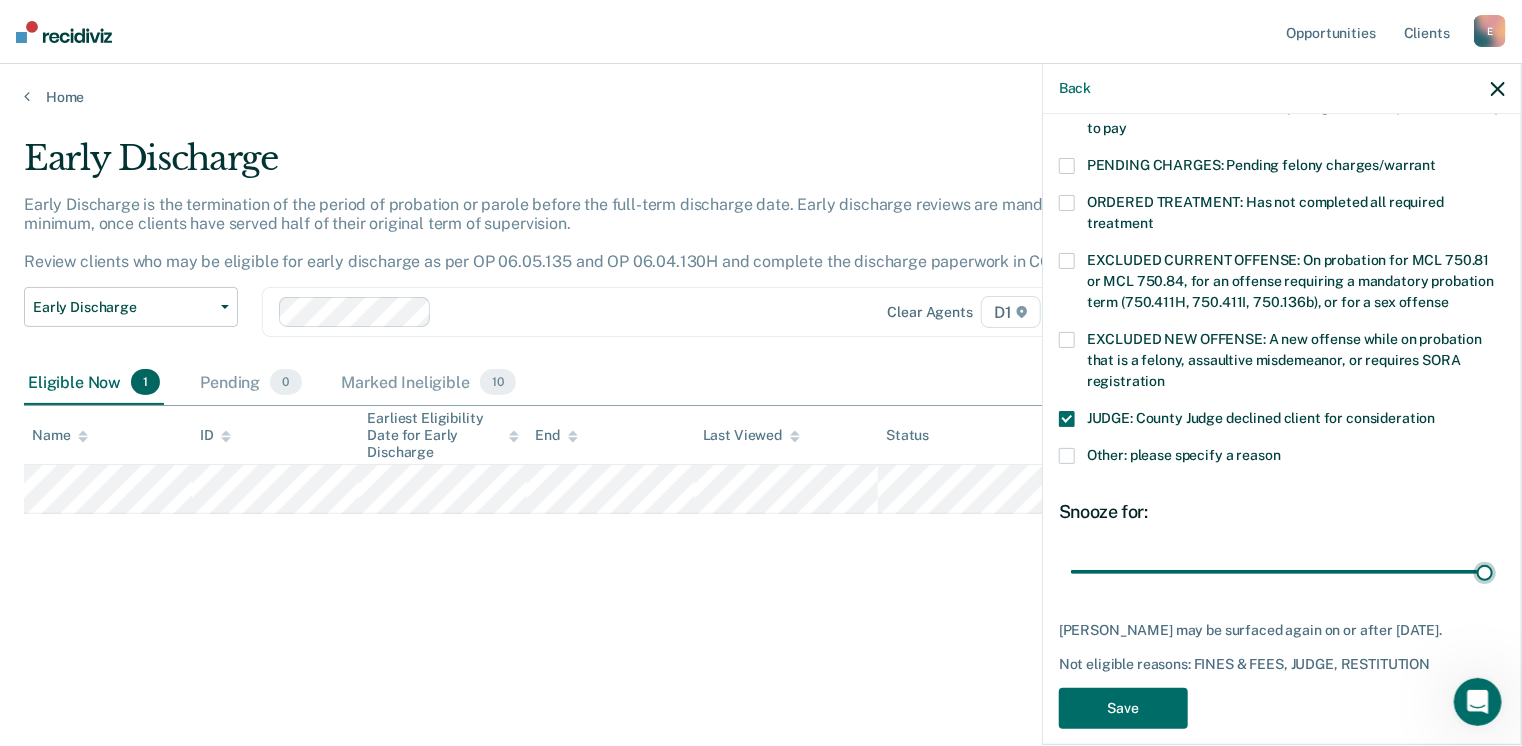 click at bounding box center [1282, 572] 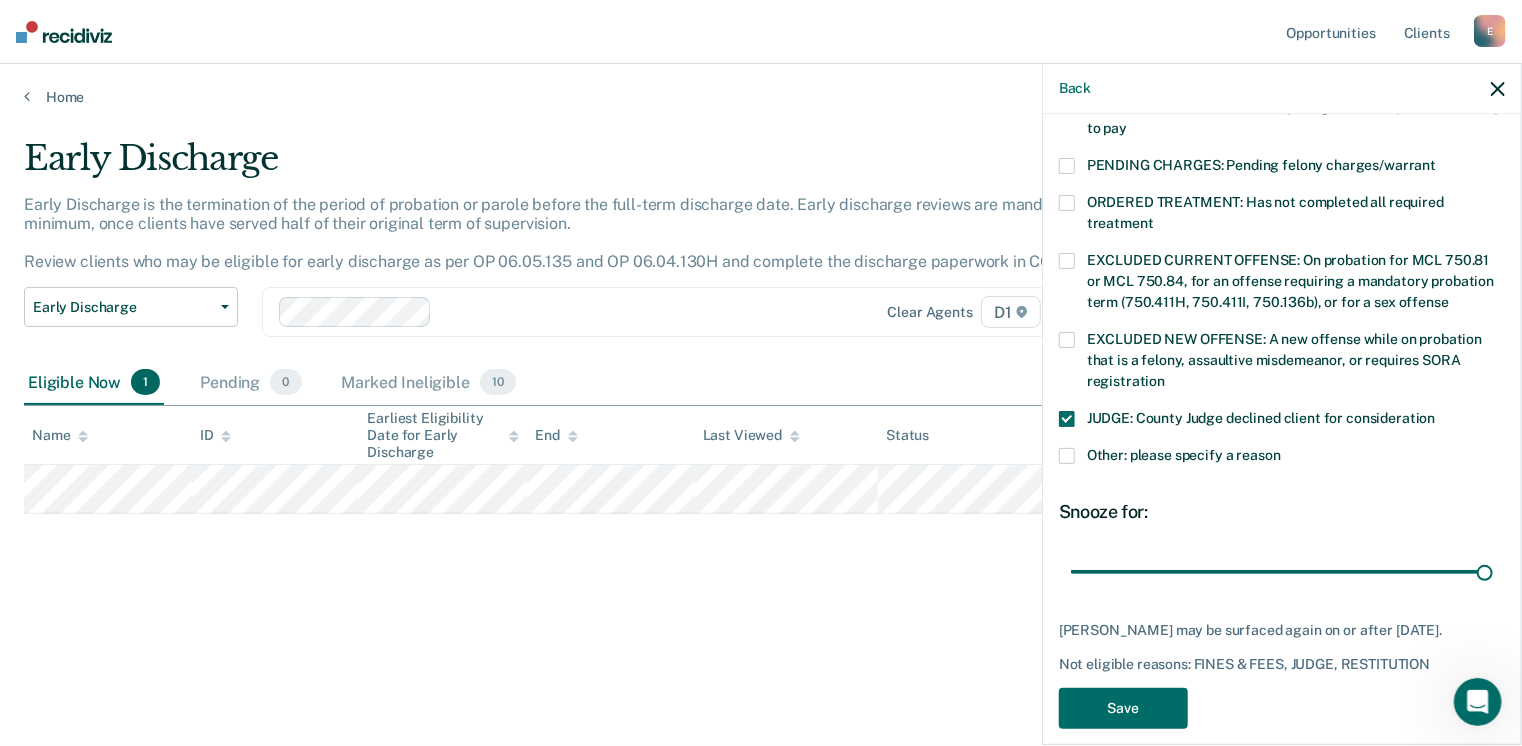 drag, startPoint x: 1070, startPoint y: 391, endPoint x: 1070, endPoint y: 410, distance: 19 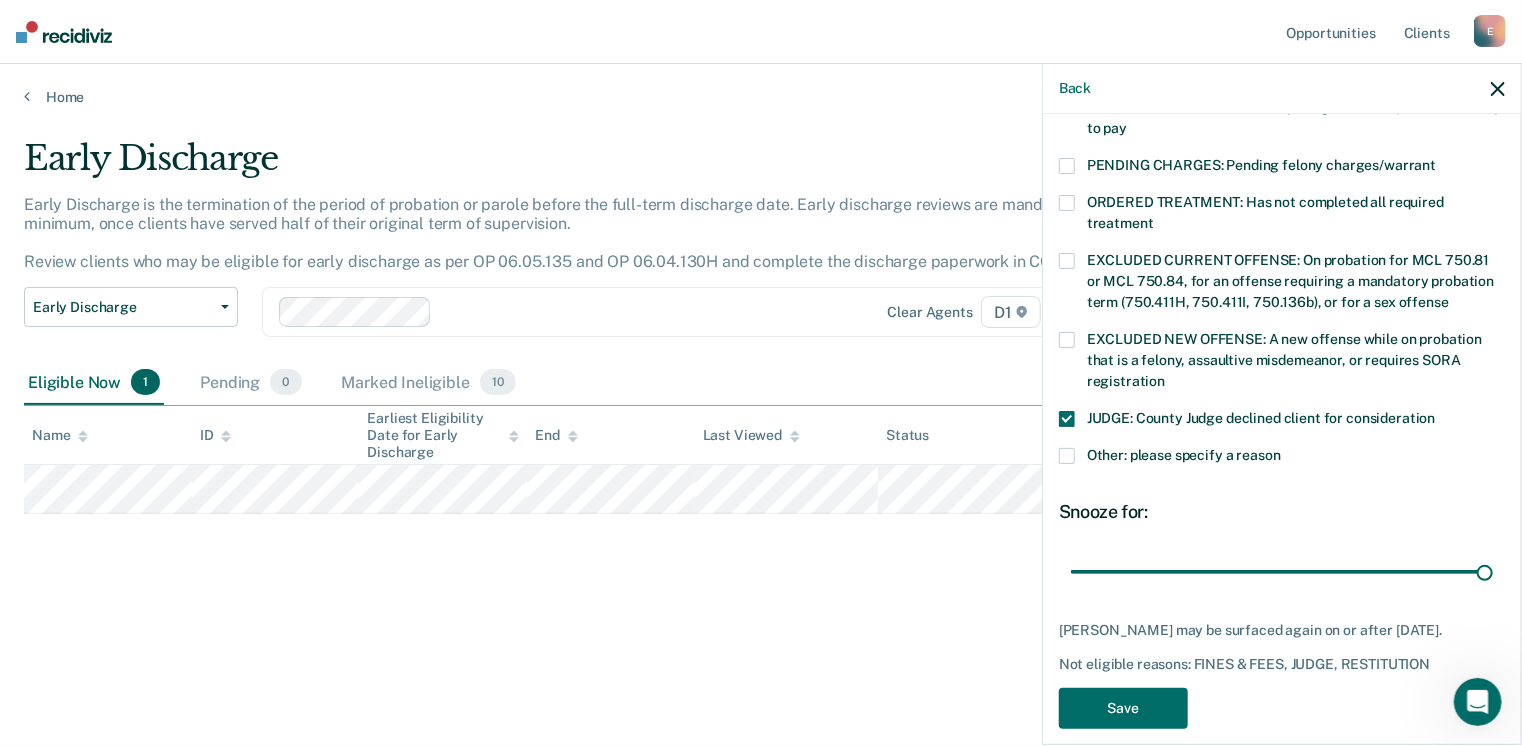 click at bounding box center [1067, 419] 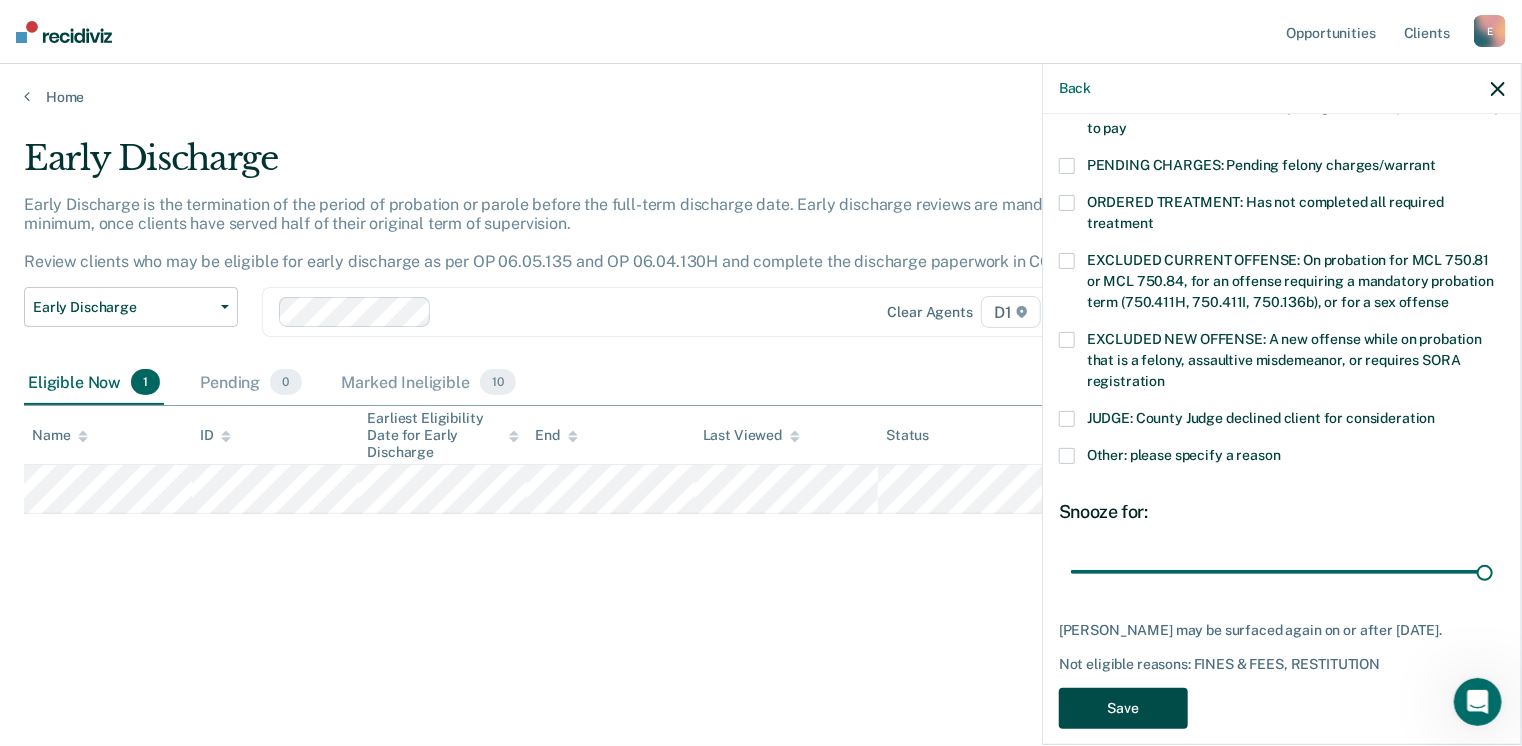 click on "Save" at bounding box center (1123, 708) 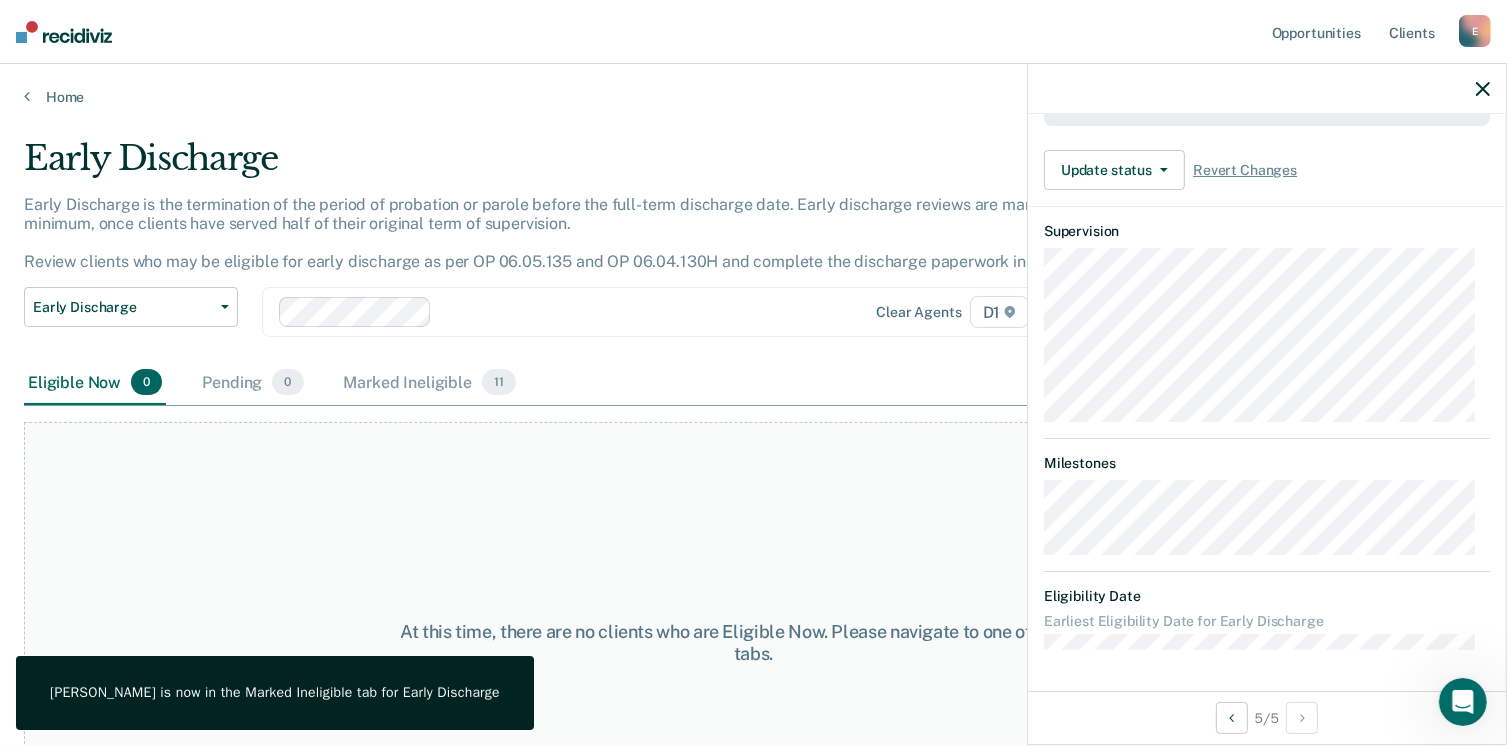 scroll, scrollTop: 577, scrollLeft: 0, axis: vertical 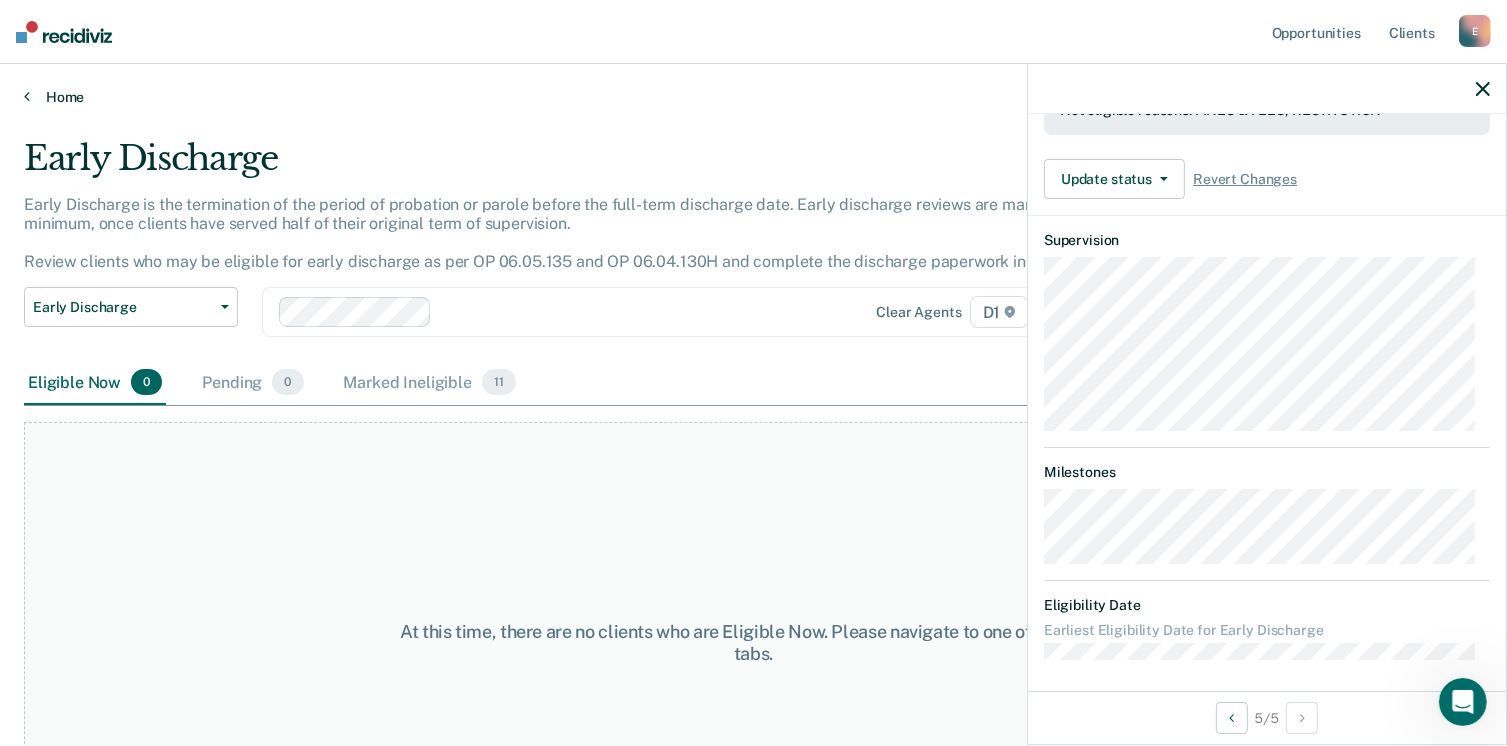 click on "Home" at bounding box center [753, 97] 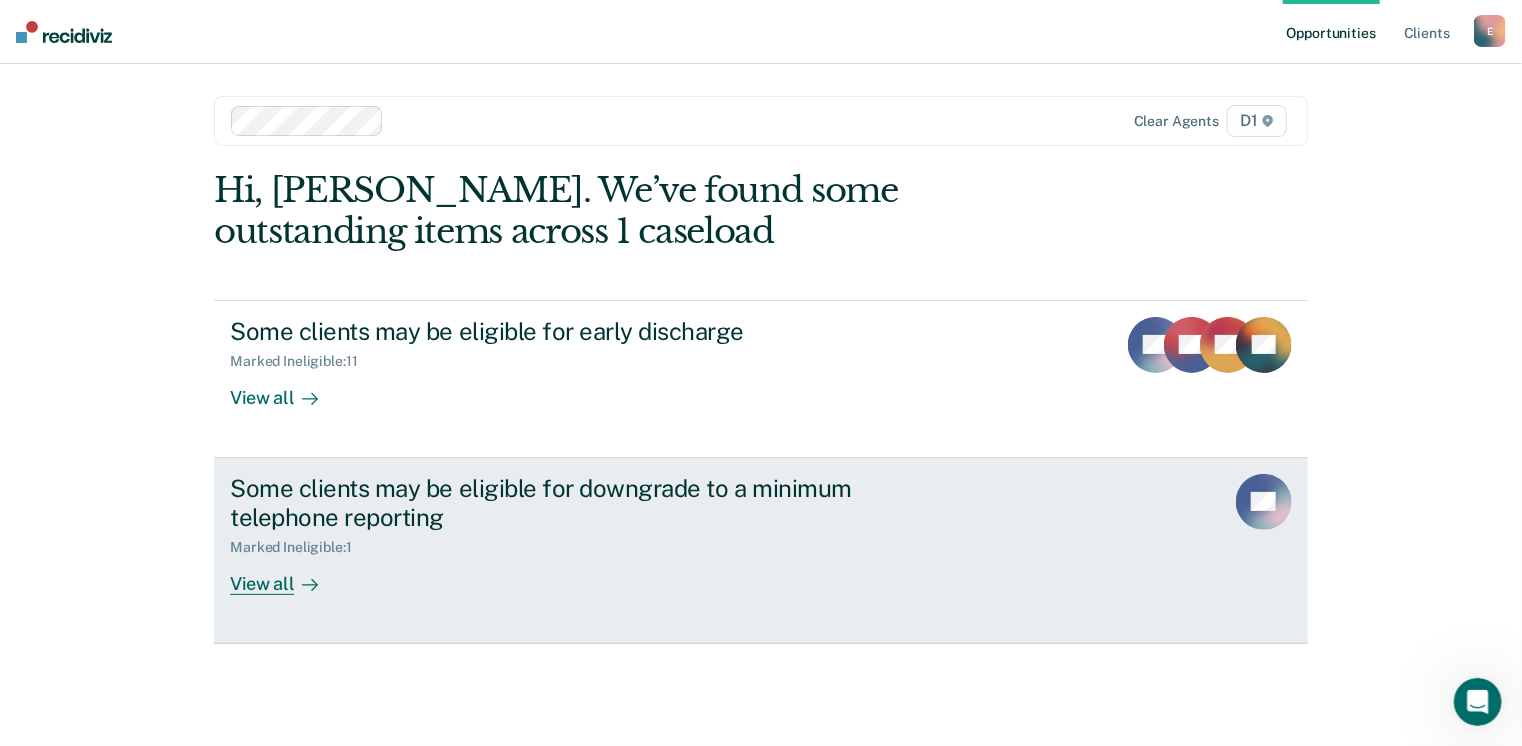 click on "View all" at bounding box center [286, 575] 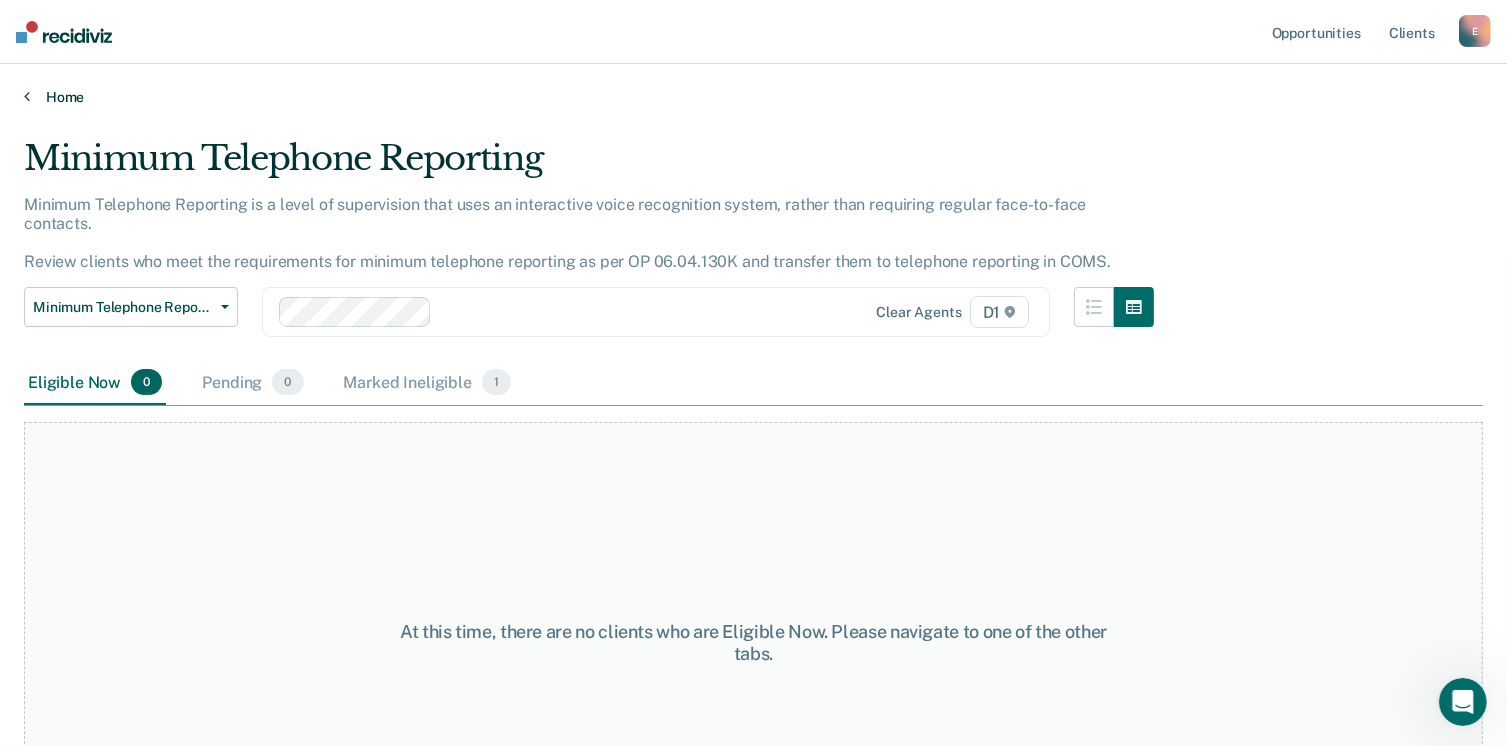 click on "Home" at bounding box center [753, 97] 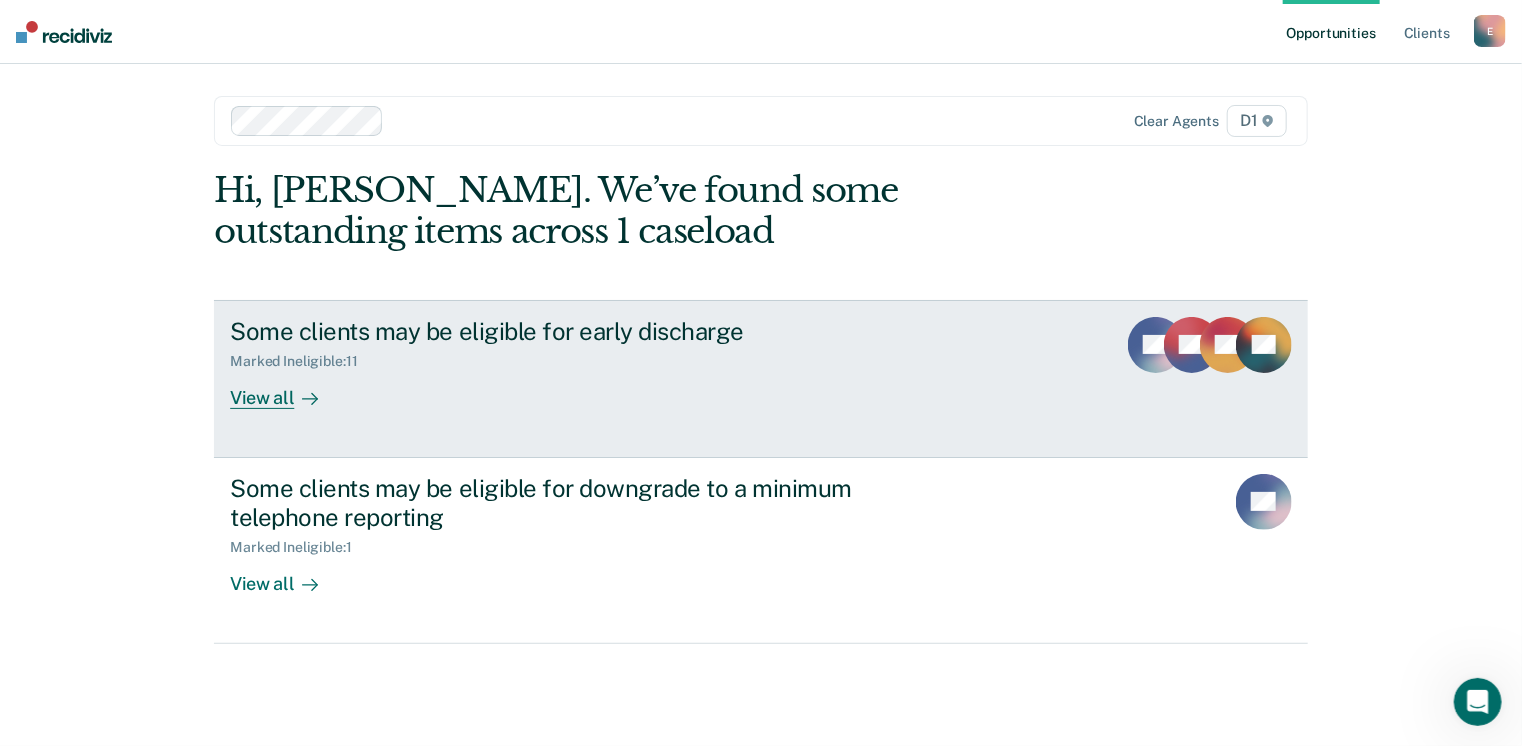 click on "View all" at bounding box center [286, 389] 